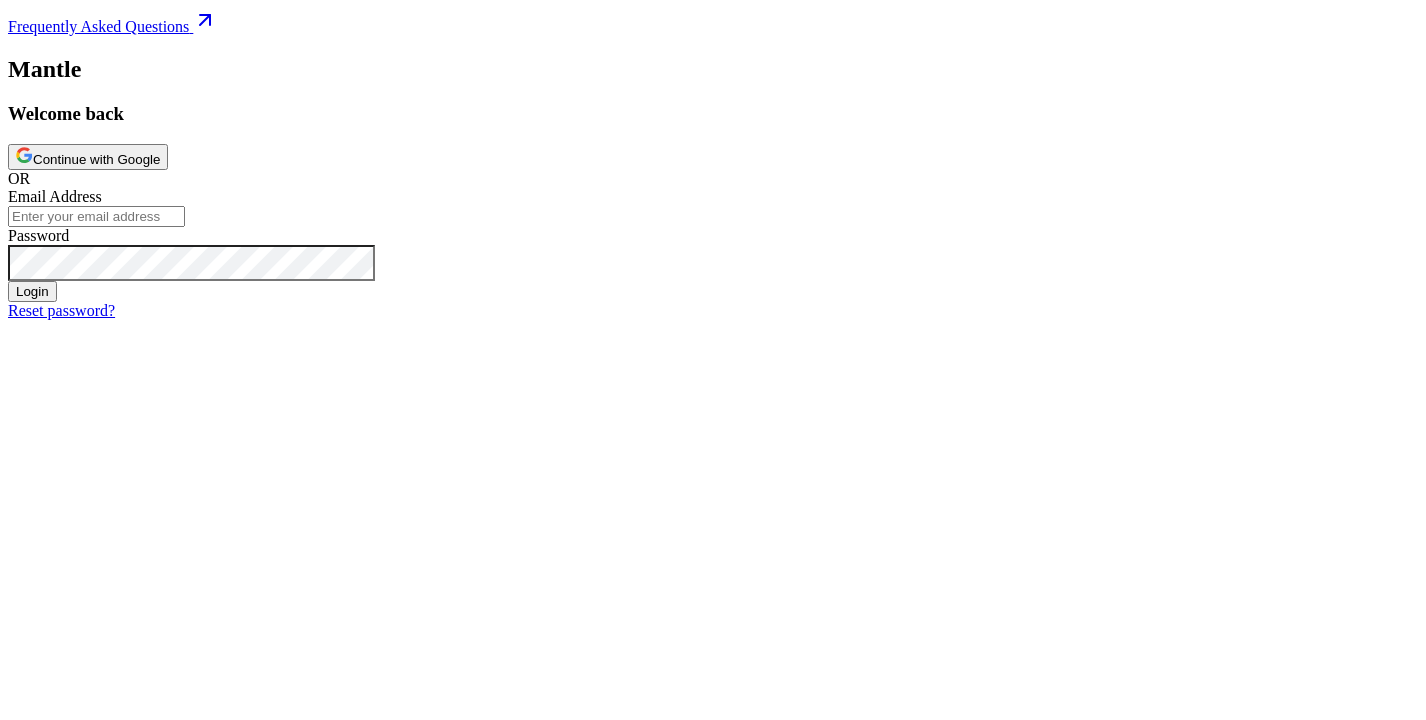 scroll, scrollTop: 0, scrollLeft: 0, axis: both 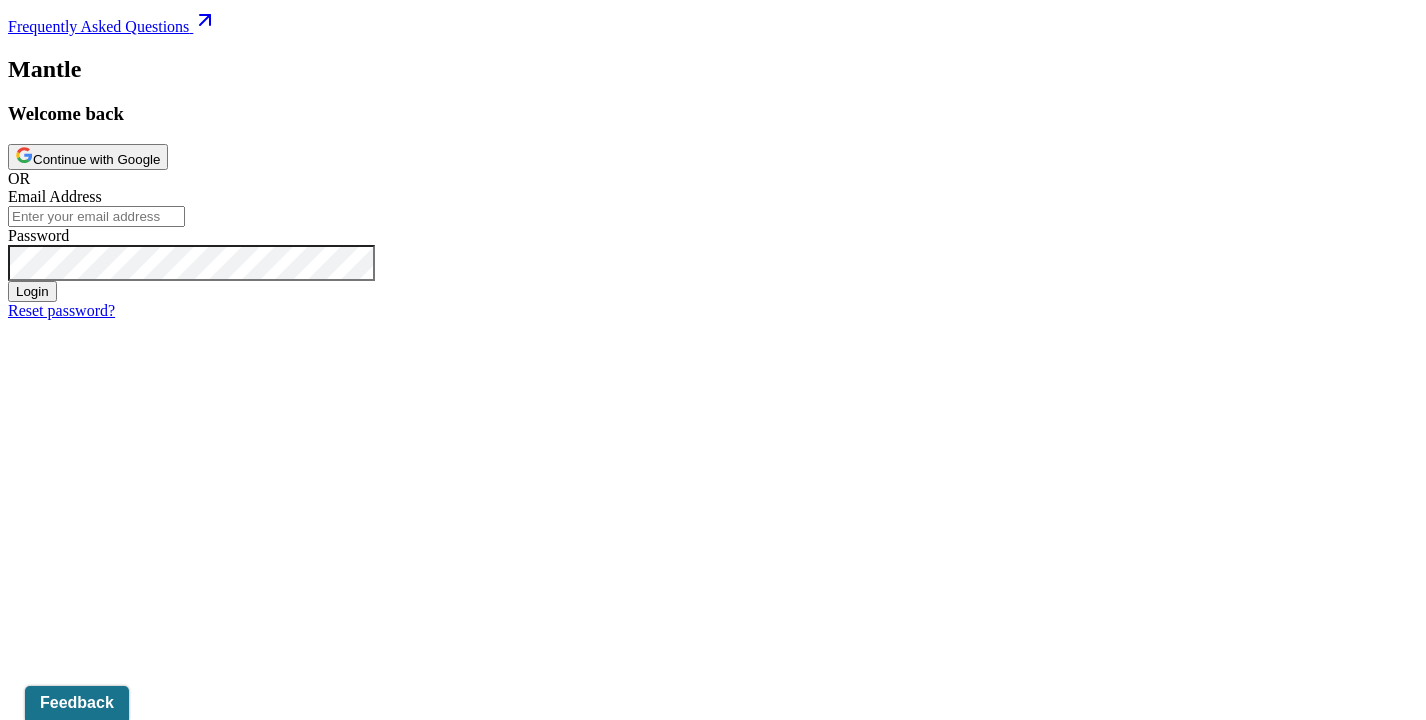 click on "Mantle Welcome back Continue with Google OR Email Address Password Login" at bounding box center (713, 179) 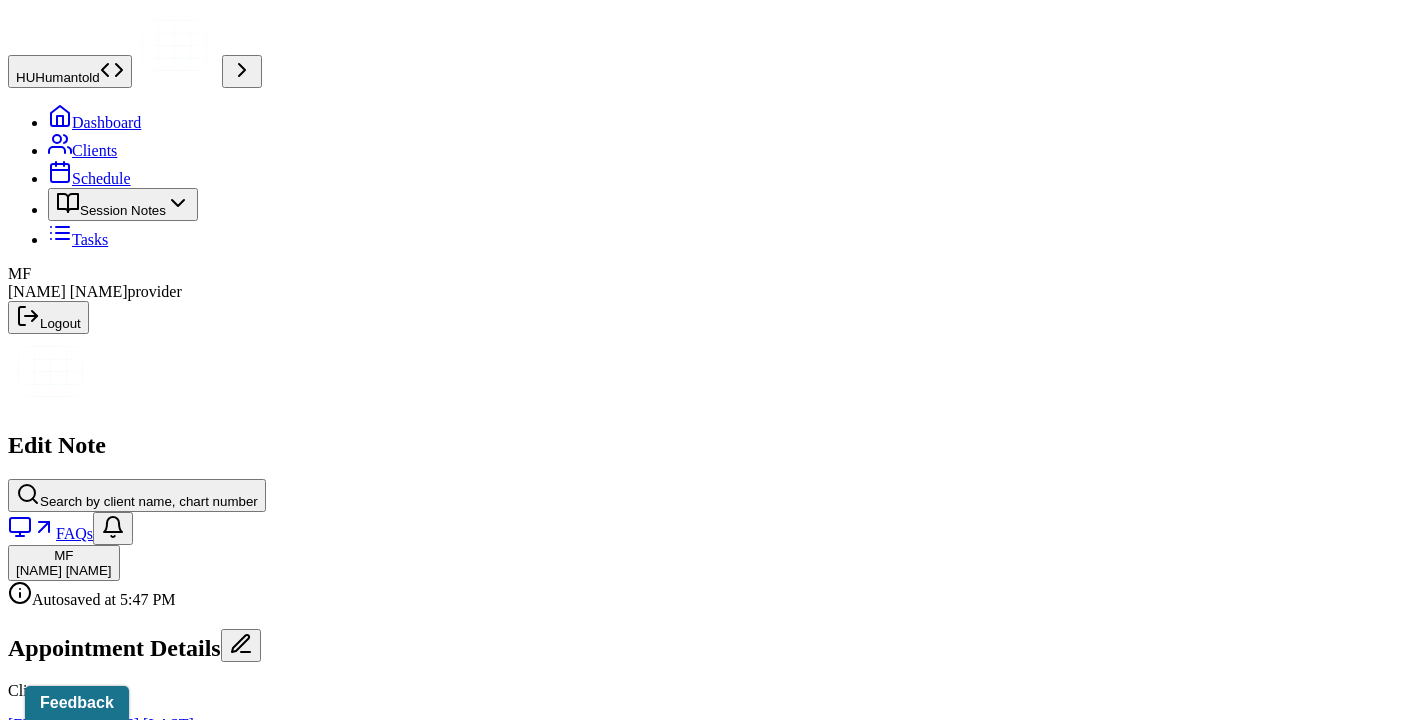 click on "Session Notes" at bounding box center (123, 204) 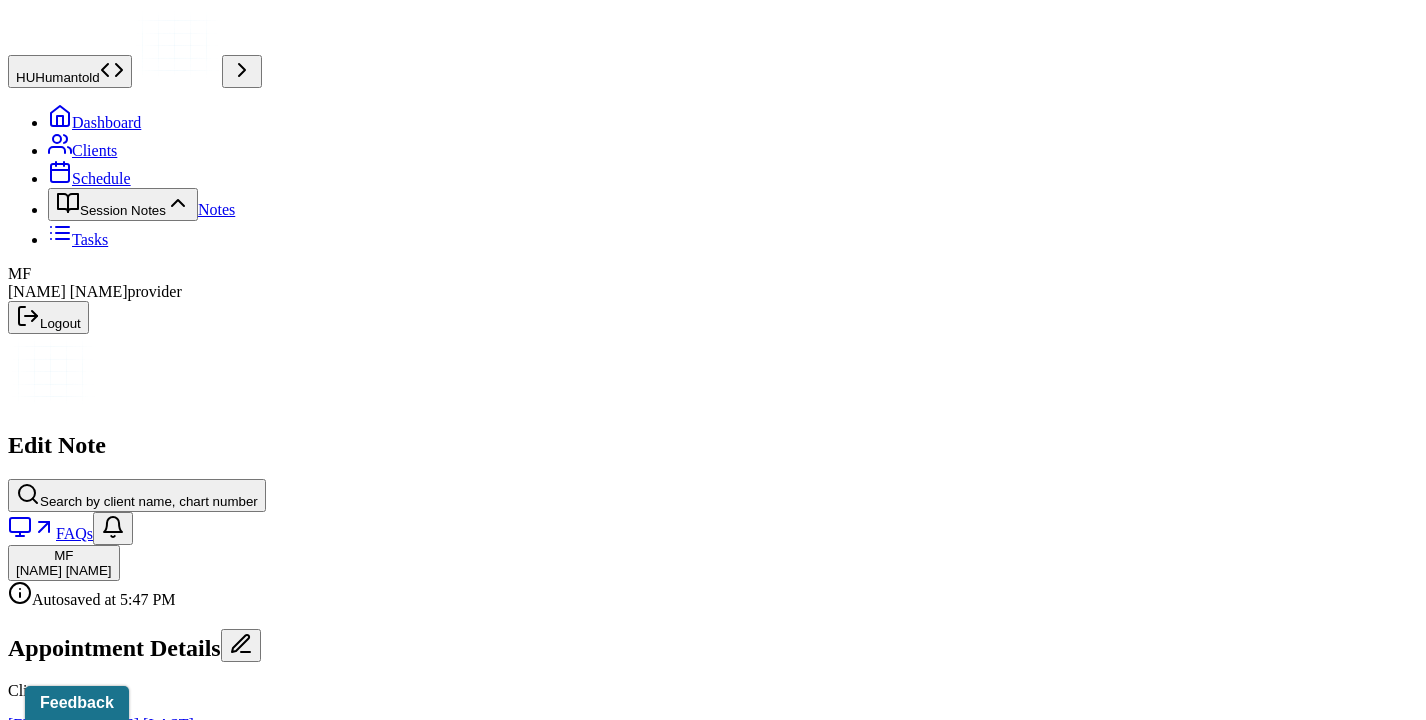 click on "Notes" at bounding box center [216, 209] 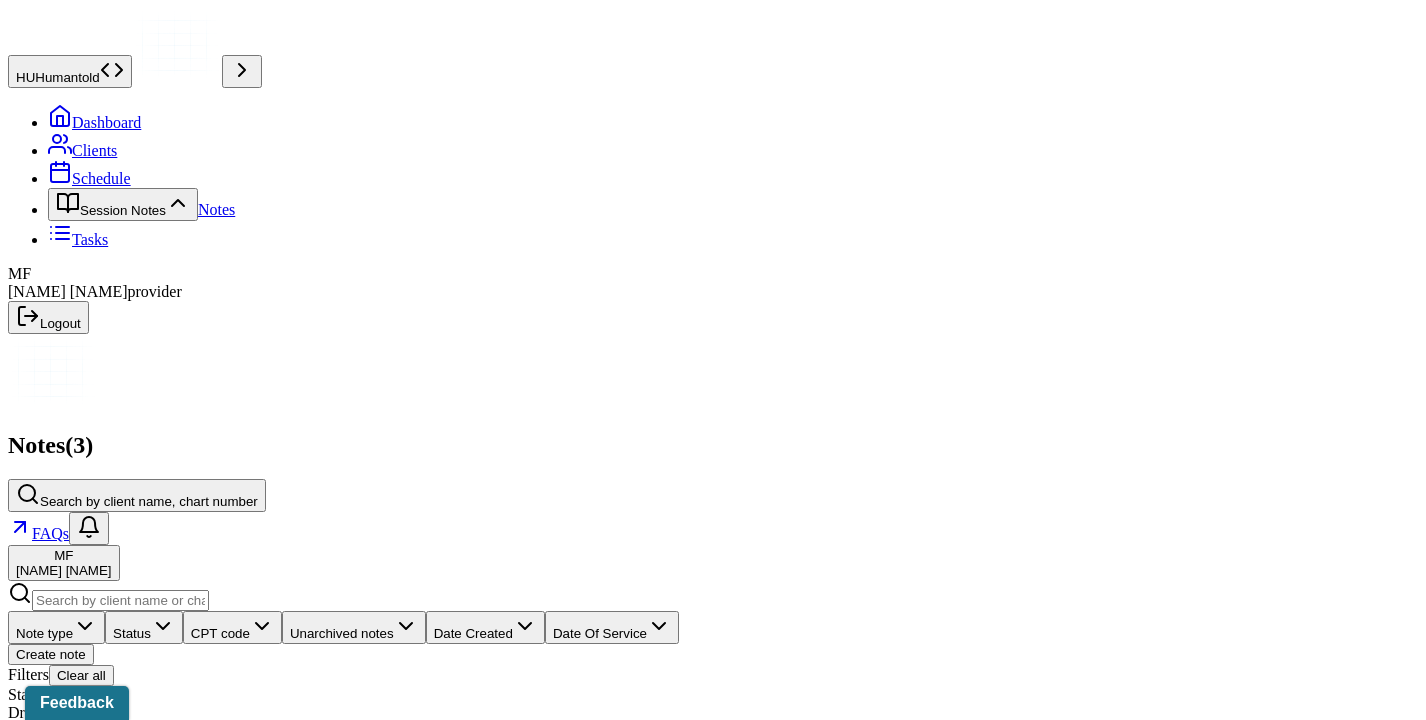 click on "Create note" at bounding box center (51, 654) 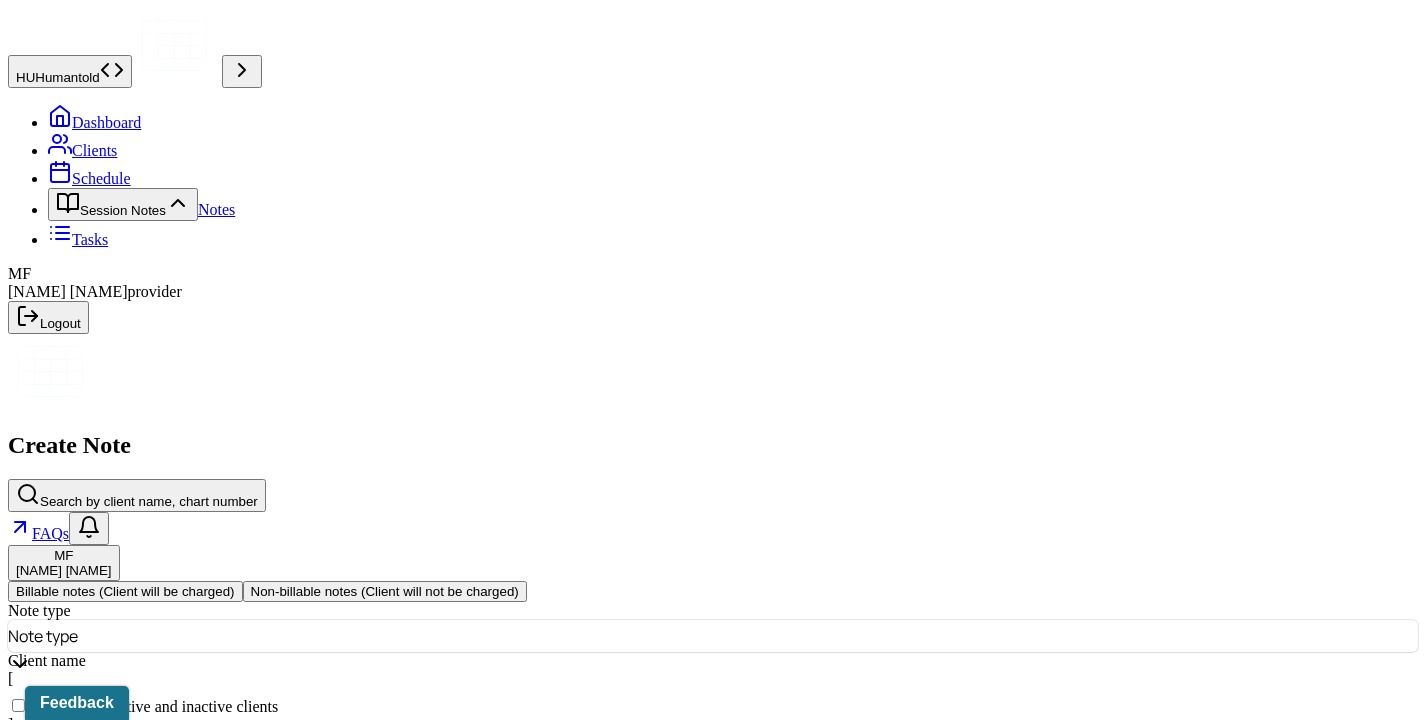 click at bounding box center [750, 636] 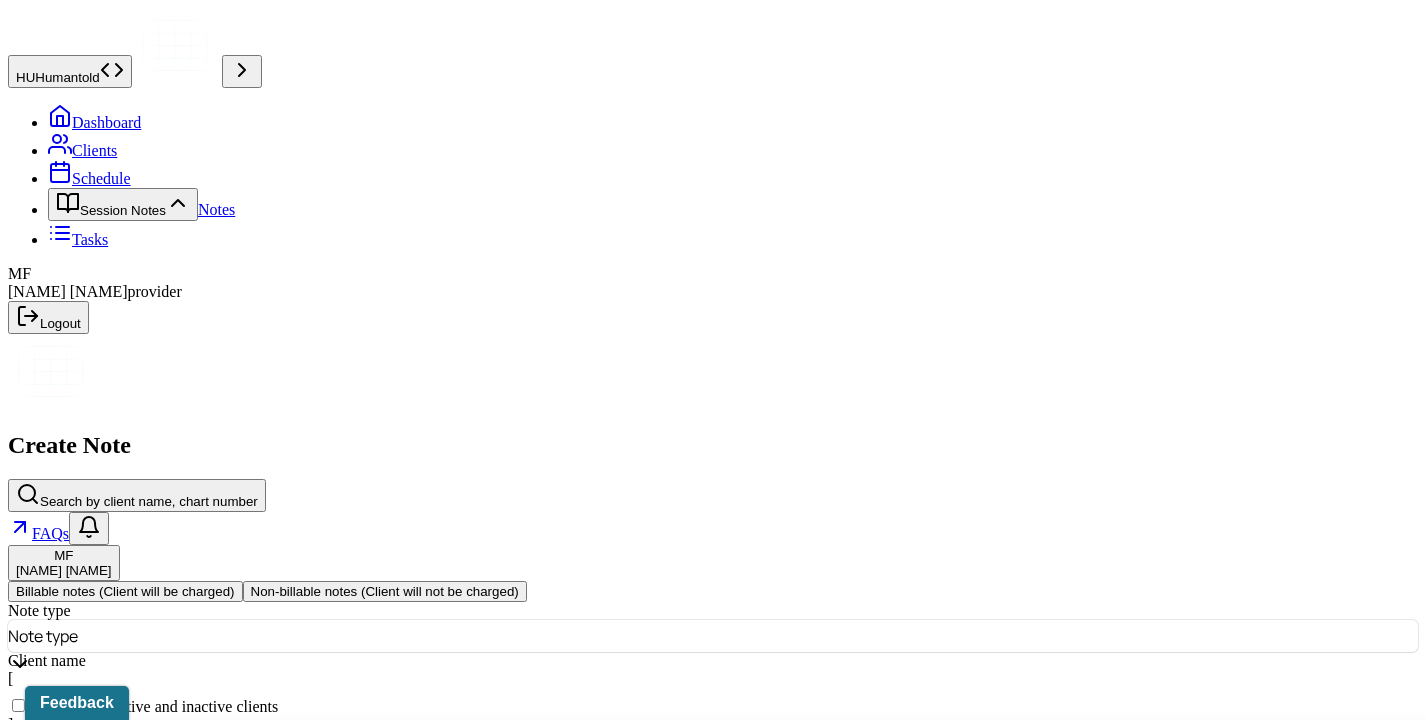 click on "Individual soap note" at bounding box center (721, 895) 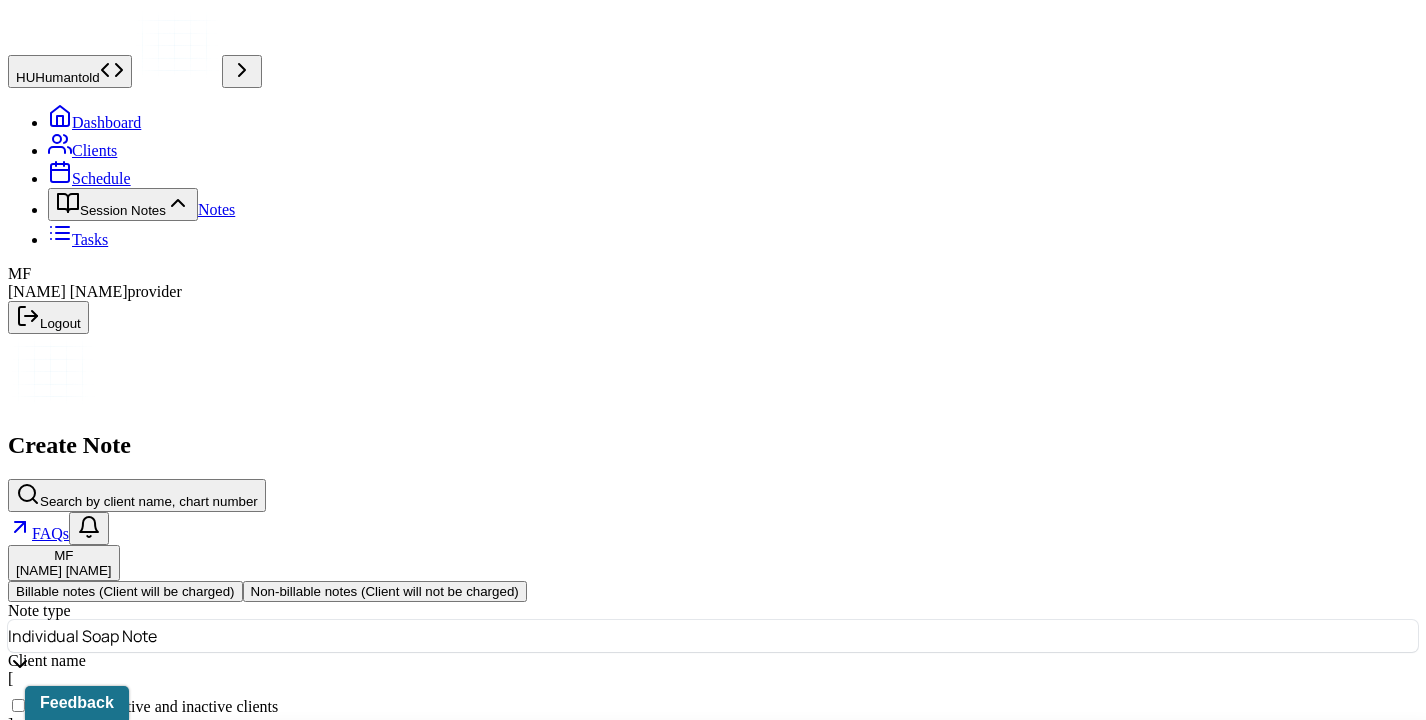 click at bounding box center [759, 750] 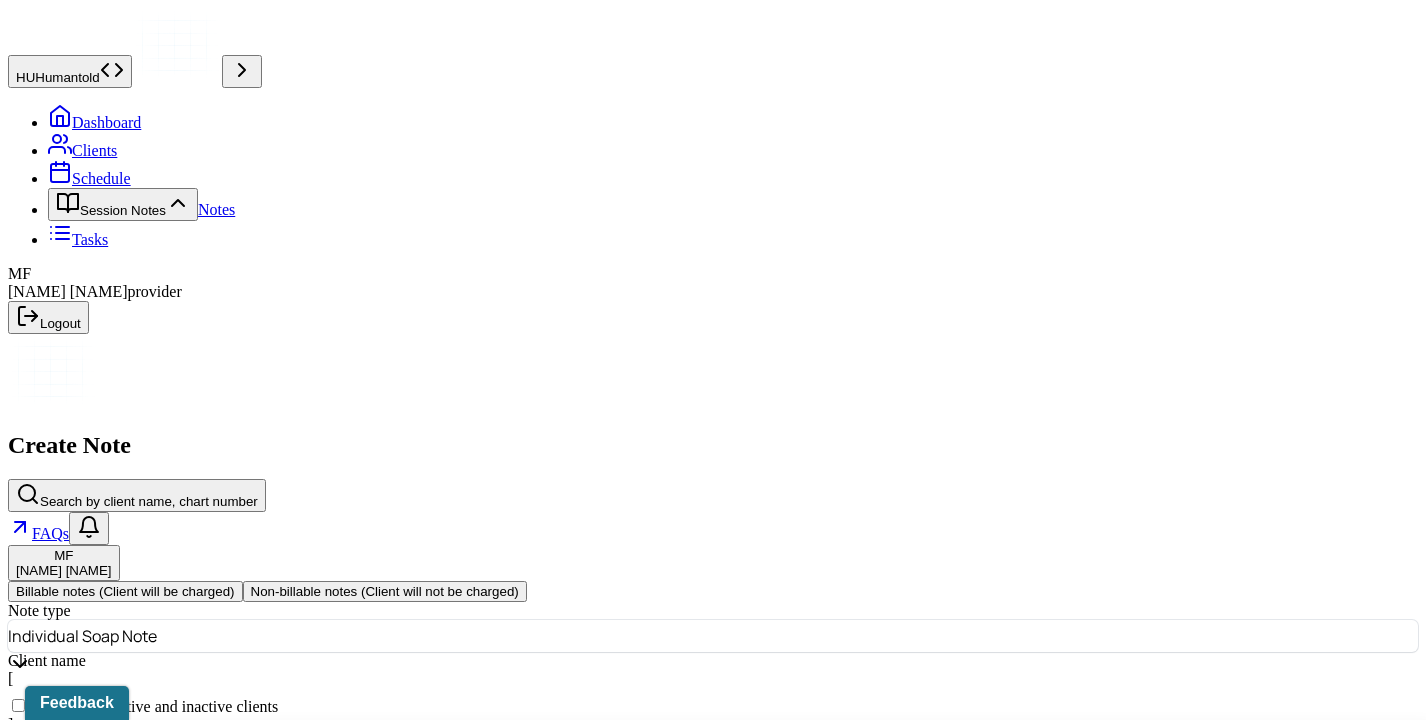 type on "[NAME]" 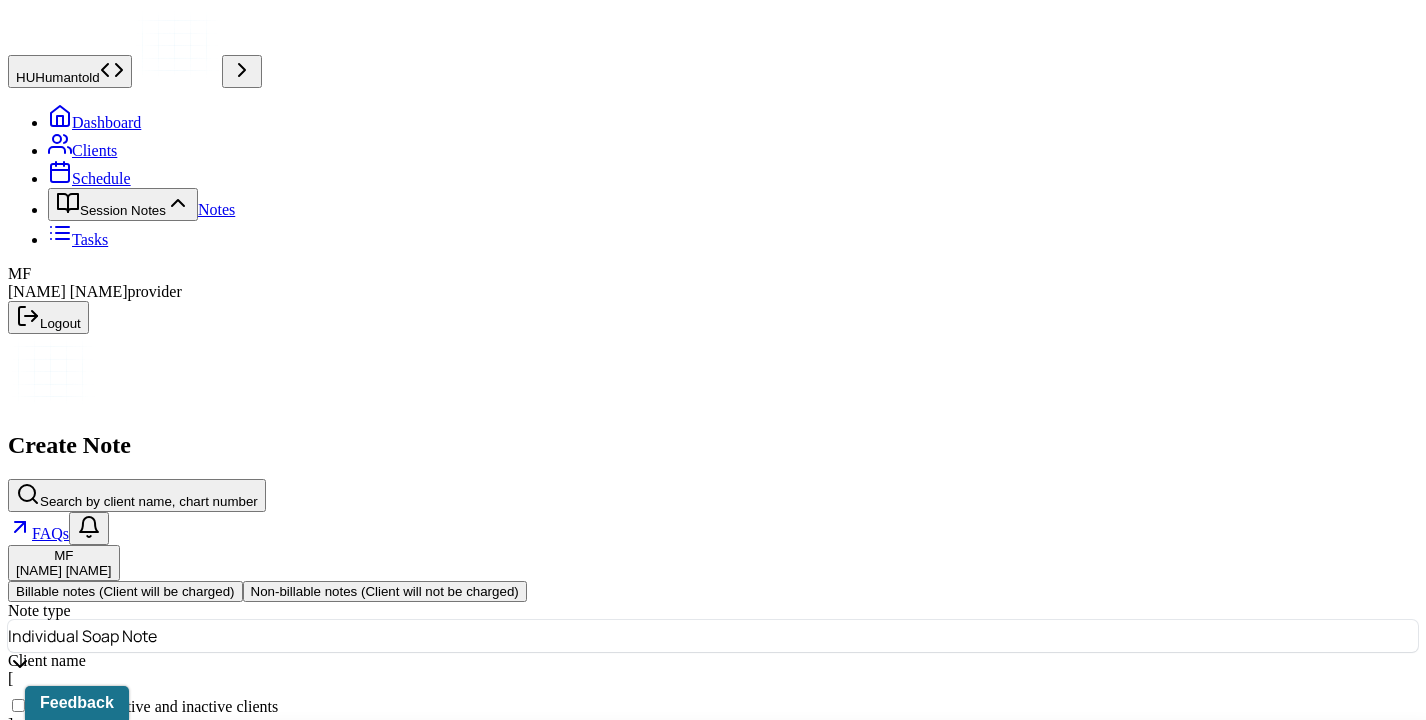 click on "[FIRST] [LAST] - Individual therapy" at bounding box center (721, 745) 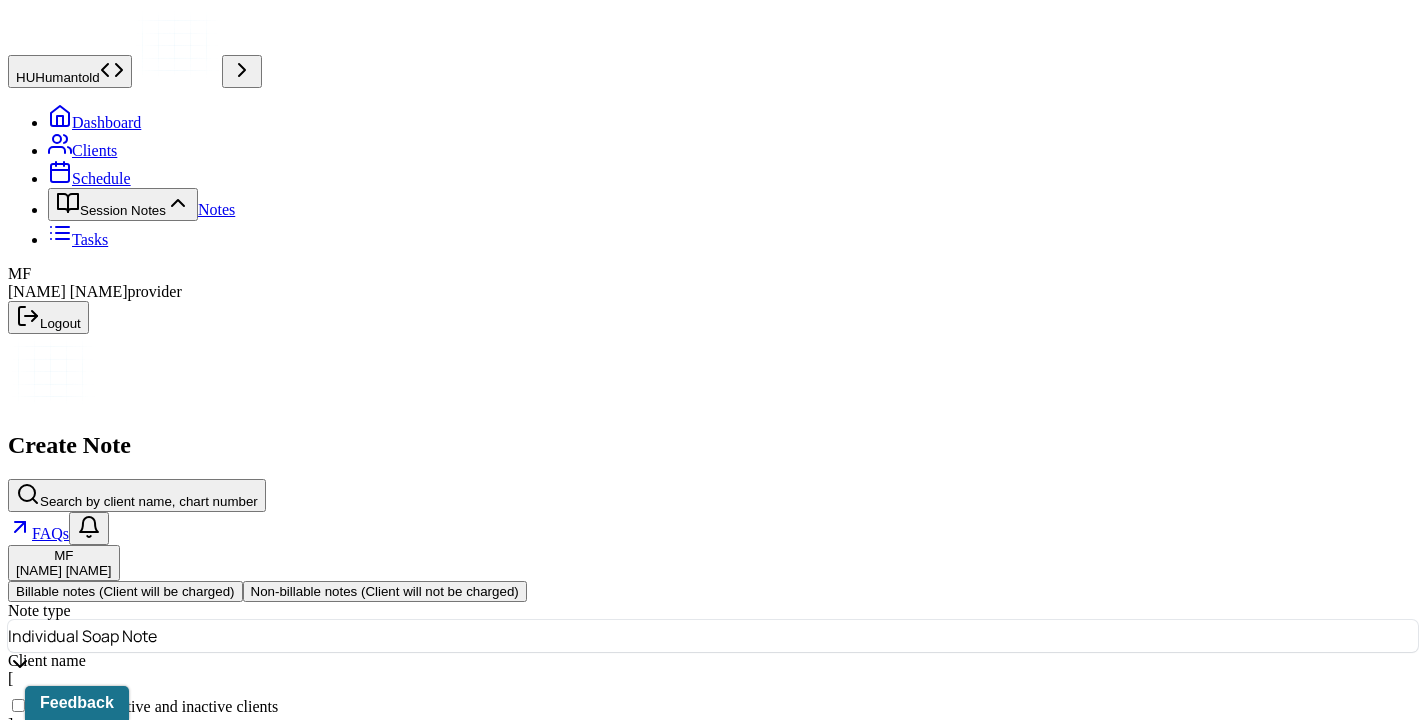 click on "[MONTH] [DAY], [YEAR]" at bounding box center (96, 939) 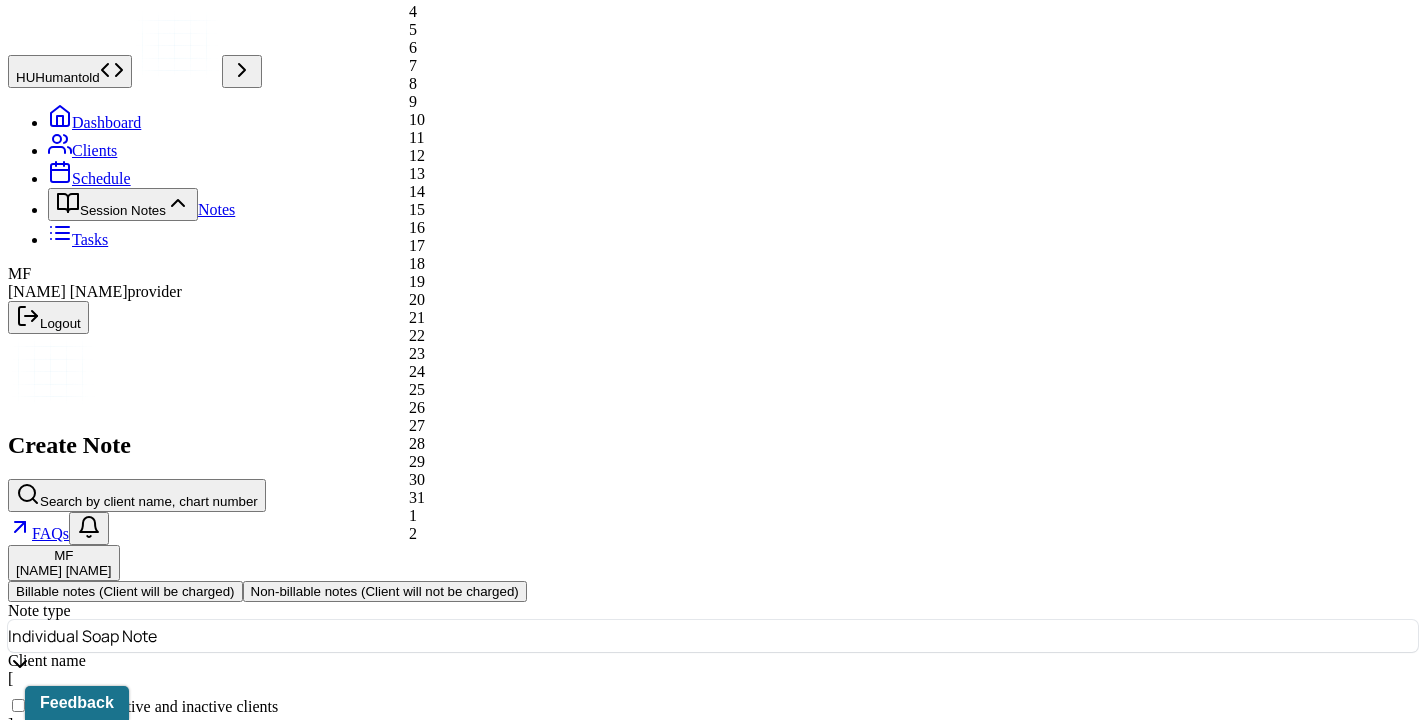 click on "Next Month" at bounding box center (560, -280) 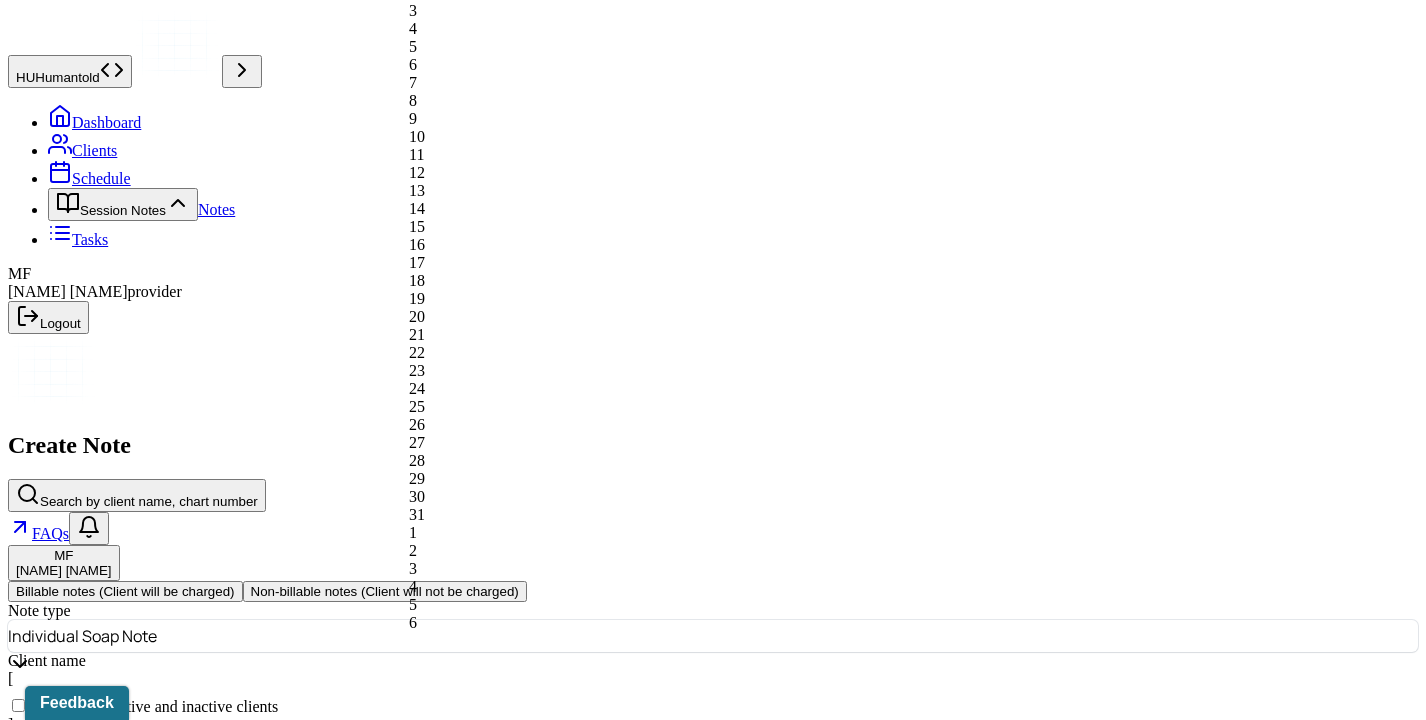 click on "5" at bounding box center [546, 47] 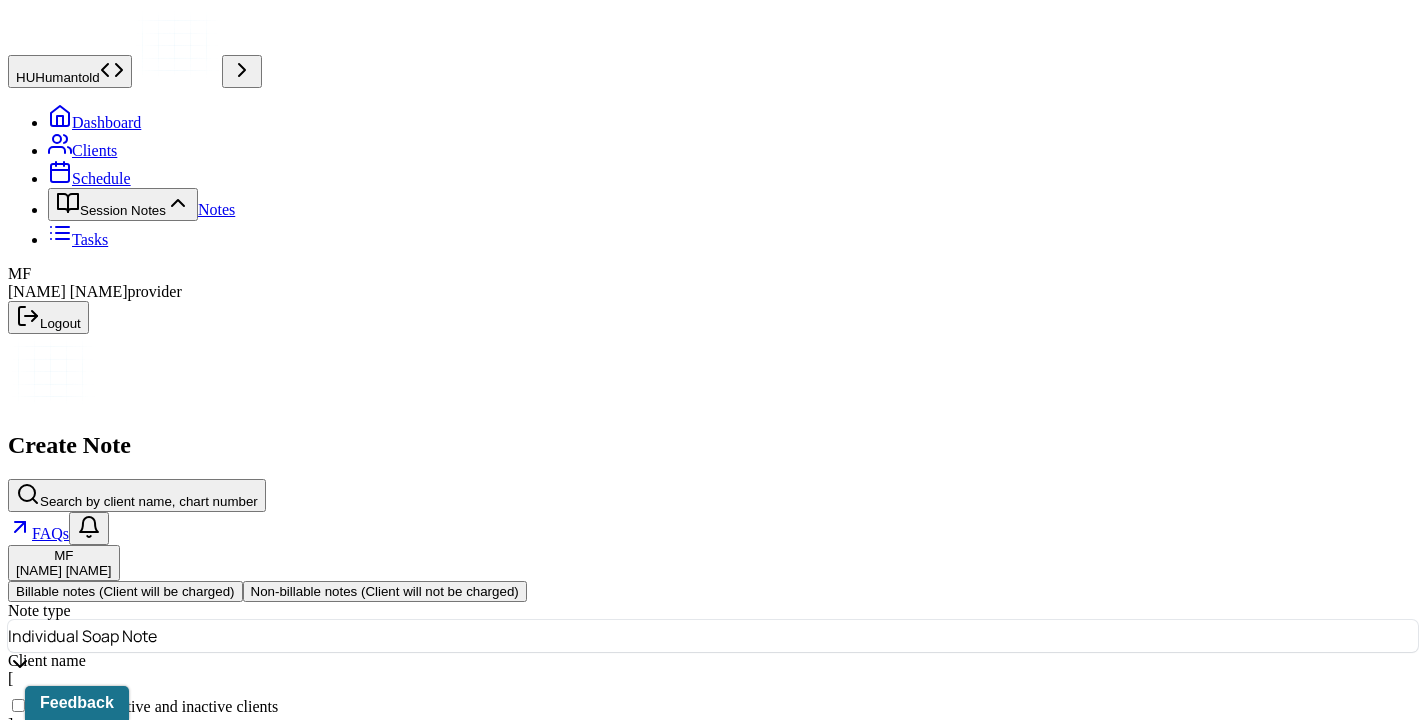 click on "17:00" at bounding box center [52, 962] 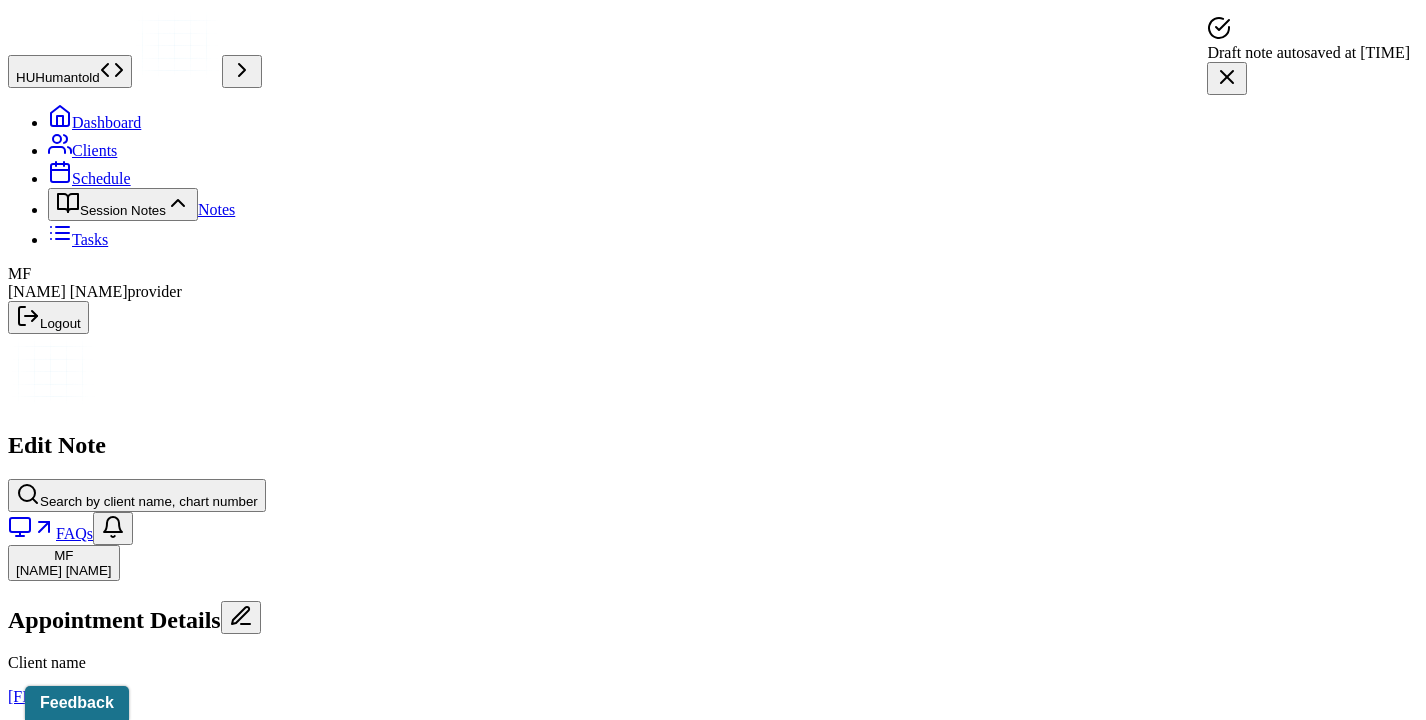 click on "Notes" at bounding box center [216, 209] 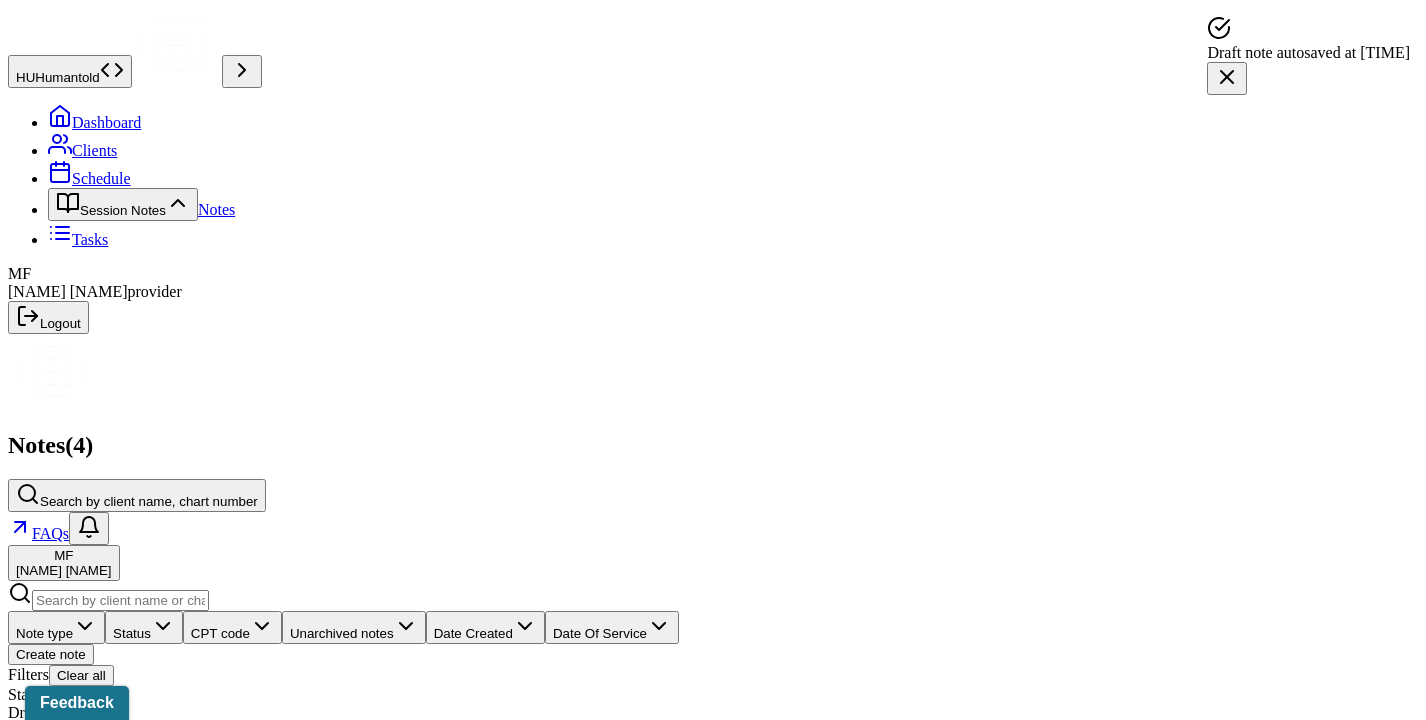 click on "Create note" at bounding box center (51, 654) 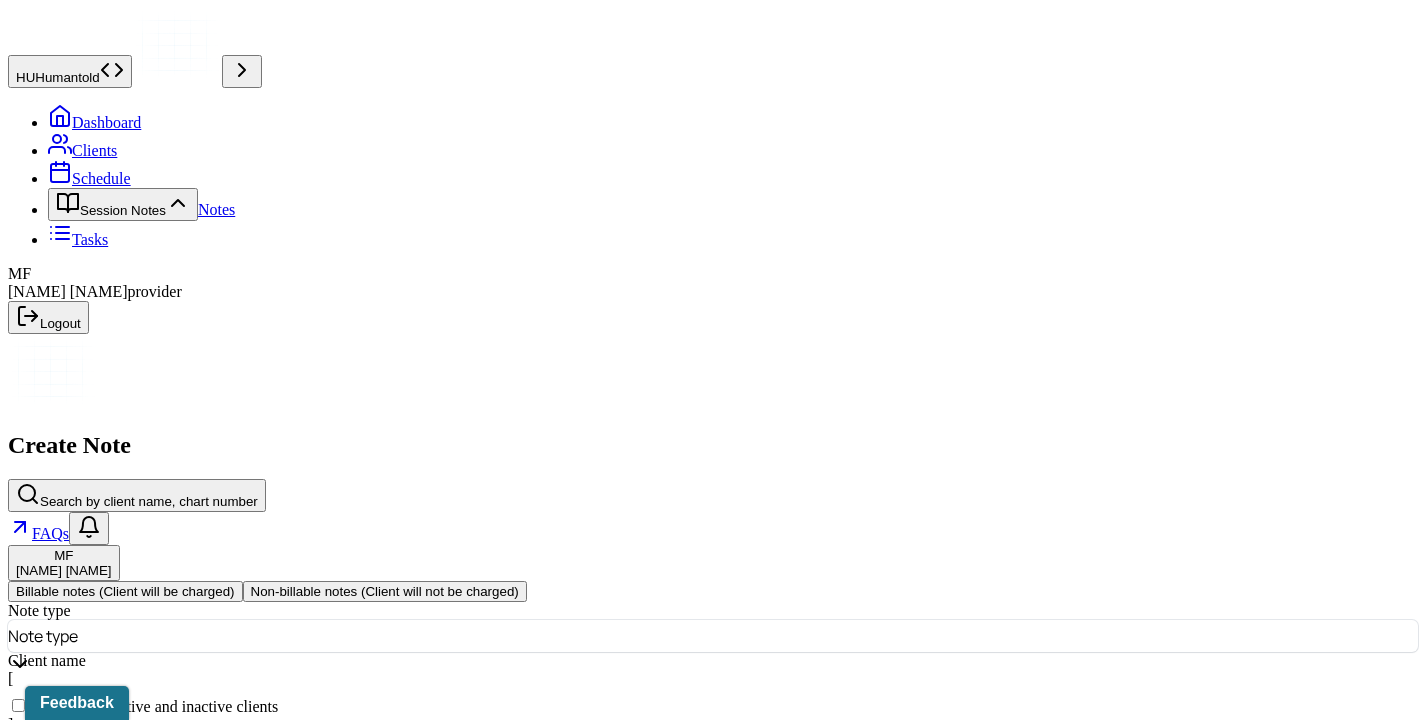 click at bounding box center [750, 636] 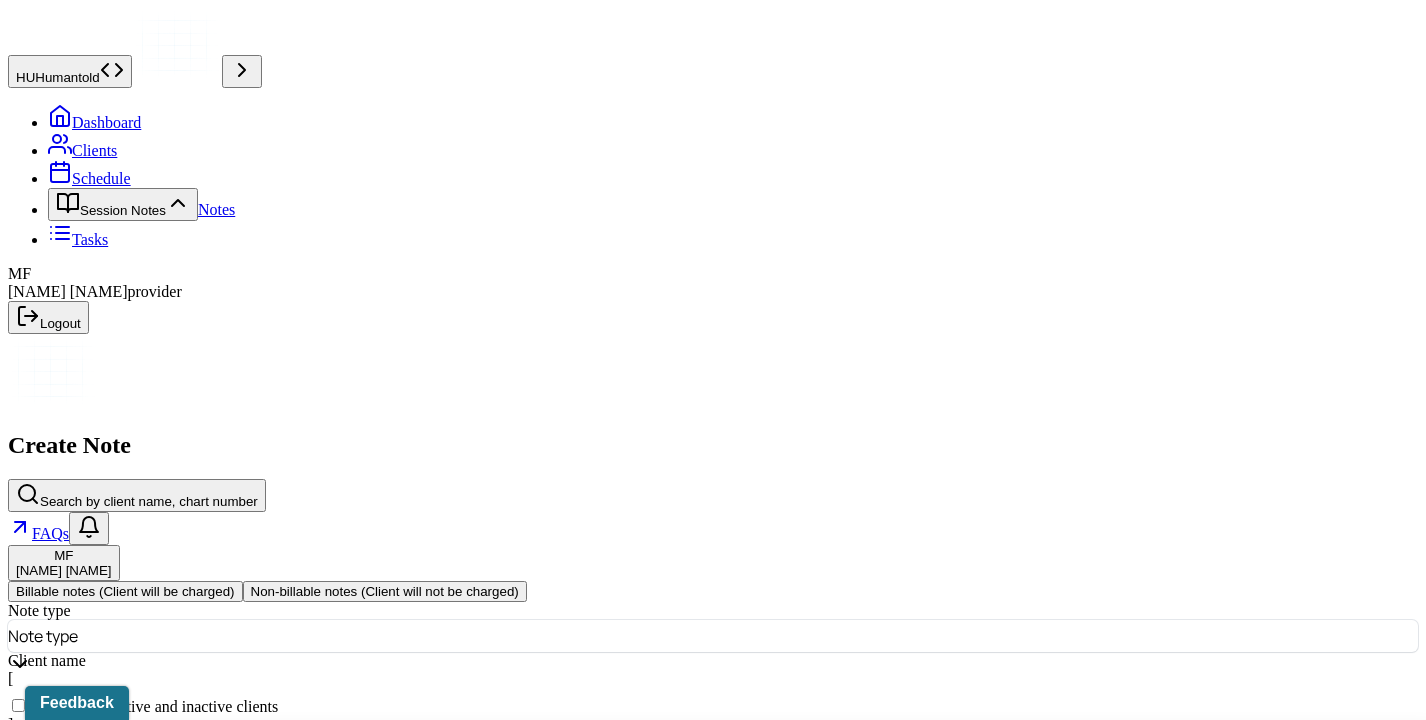 click on "Individual soap note" at bounding box center (721, 895) 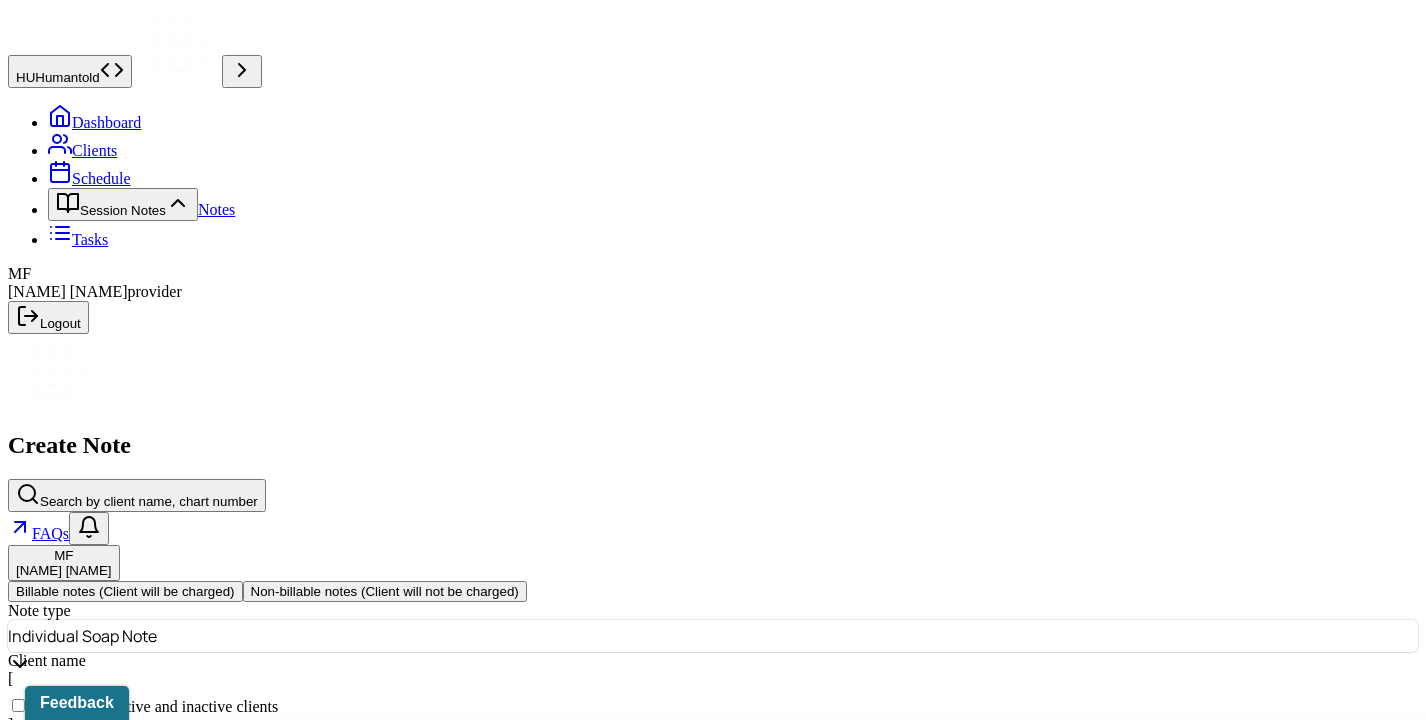 click at bounding box center (759, 750) 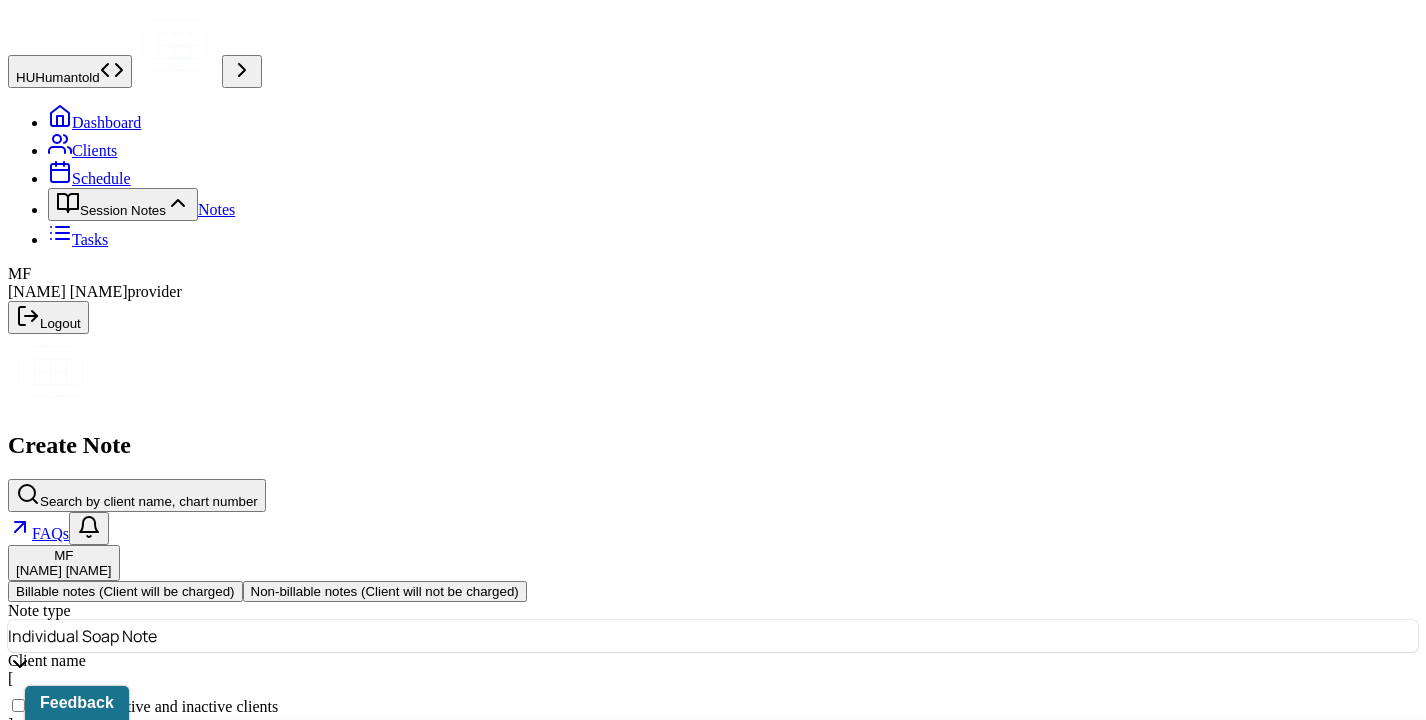 type on "[NAME]" 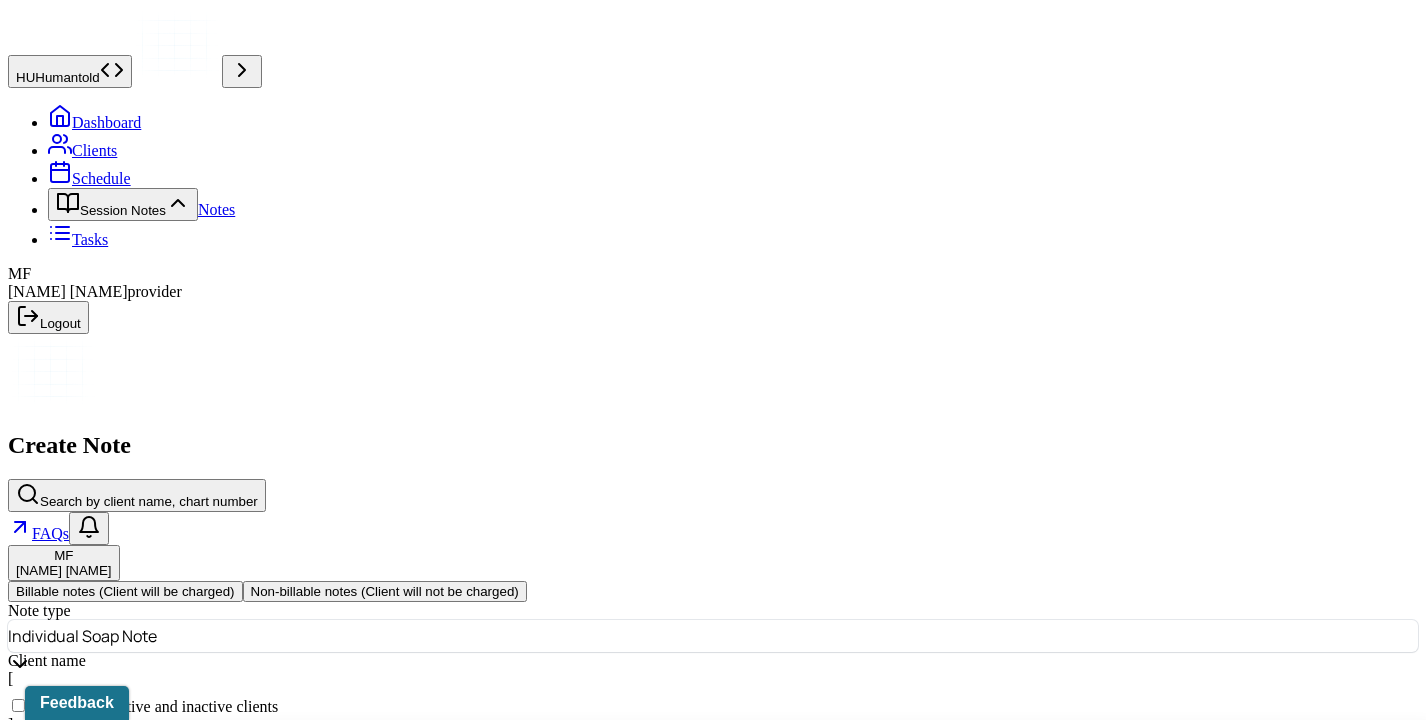 click on "[FIRST] [LAST] - Individual therapy" at bounding box center [128, 745] 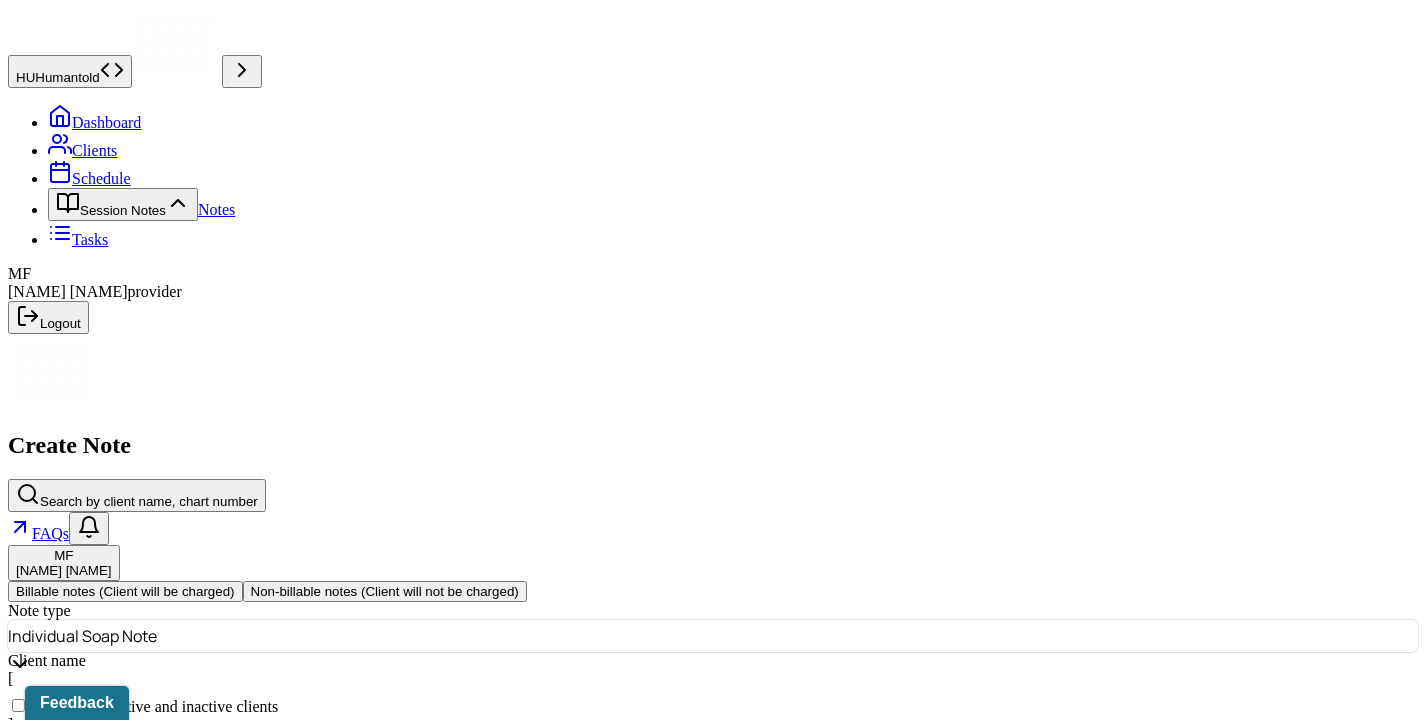 select on "7" 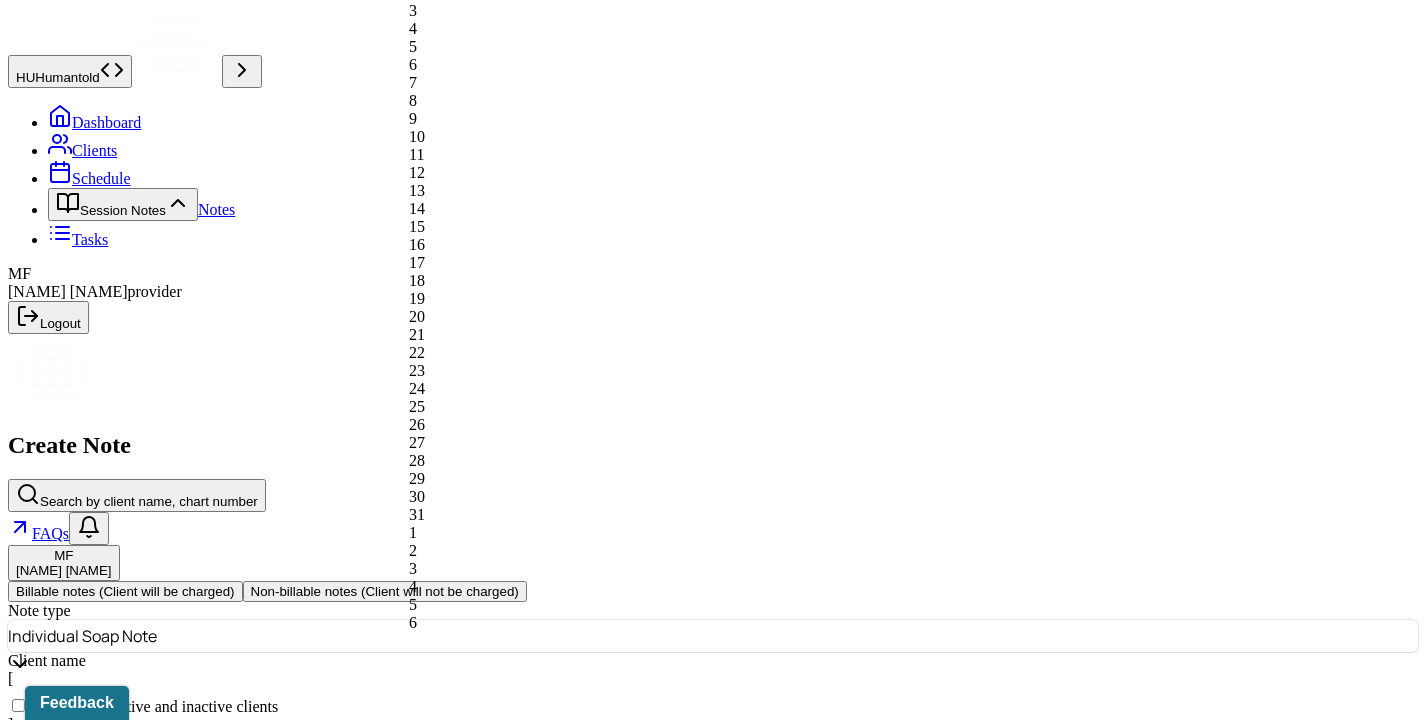 click on "Aug 5, 2025" at bounding box center [96, 893] 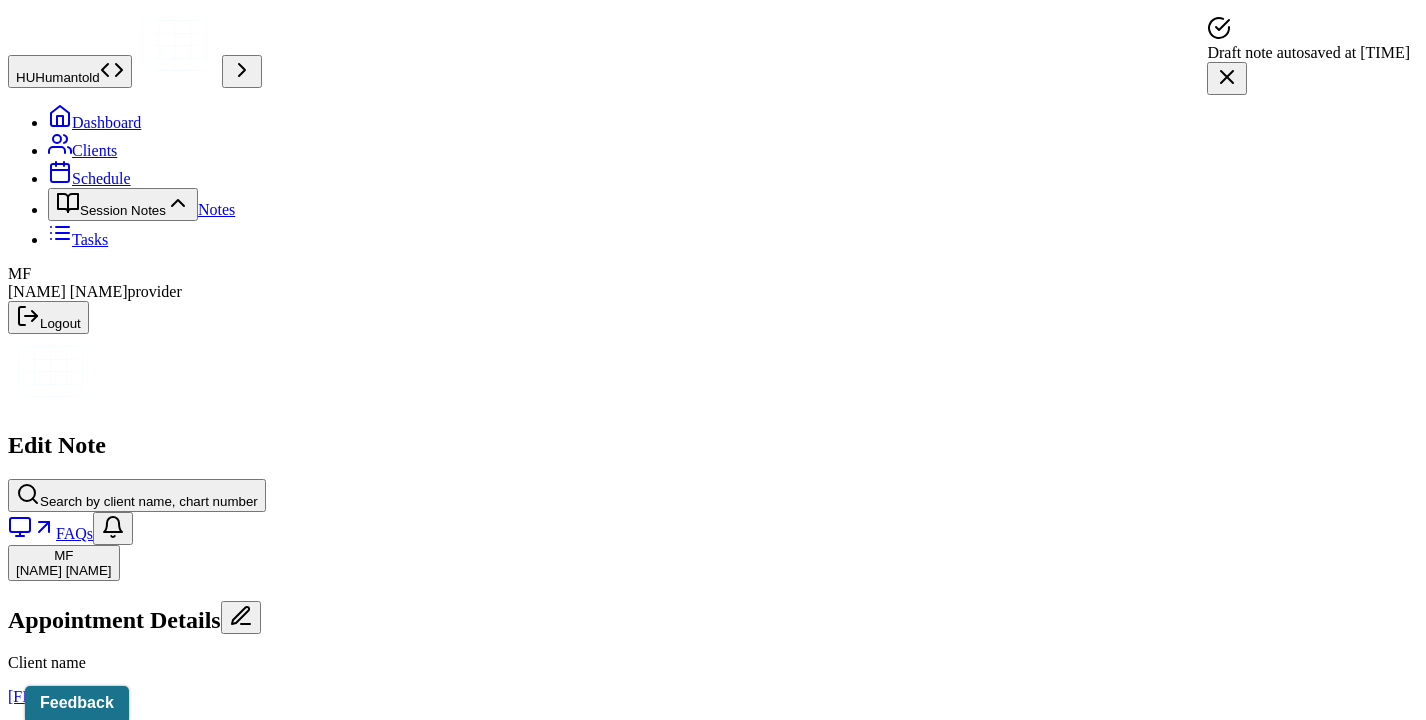 click on "Notes" at bounding box center [216, 209] 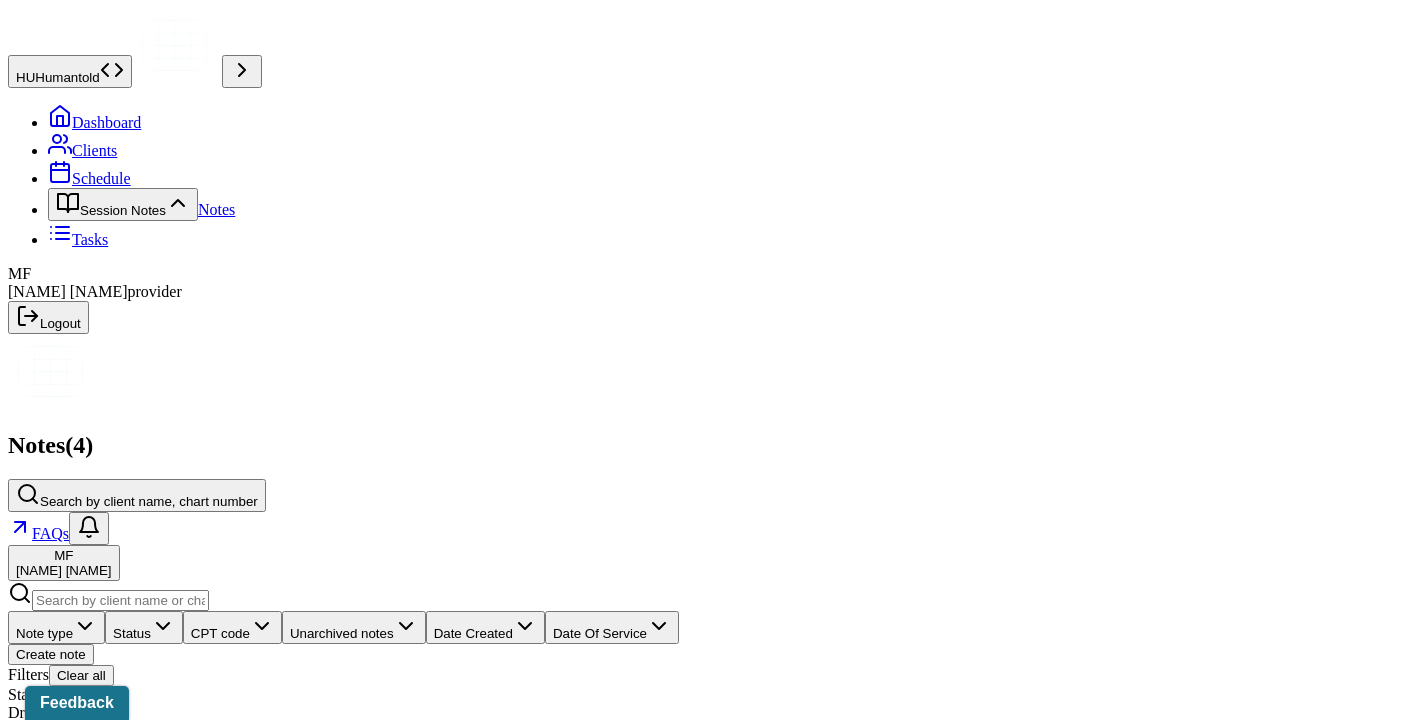 click on "Create note" at bounding box center (51, 654) 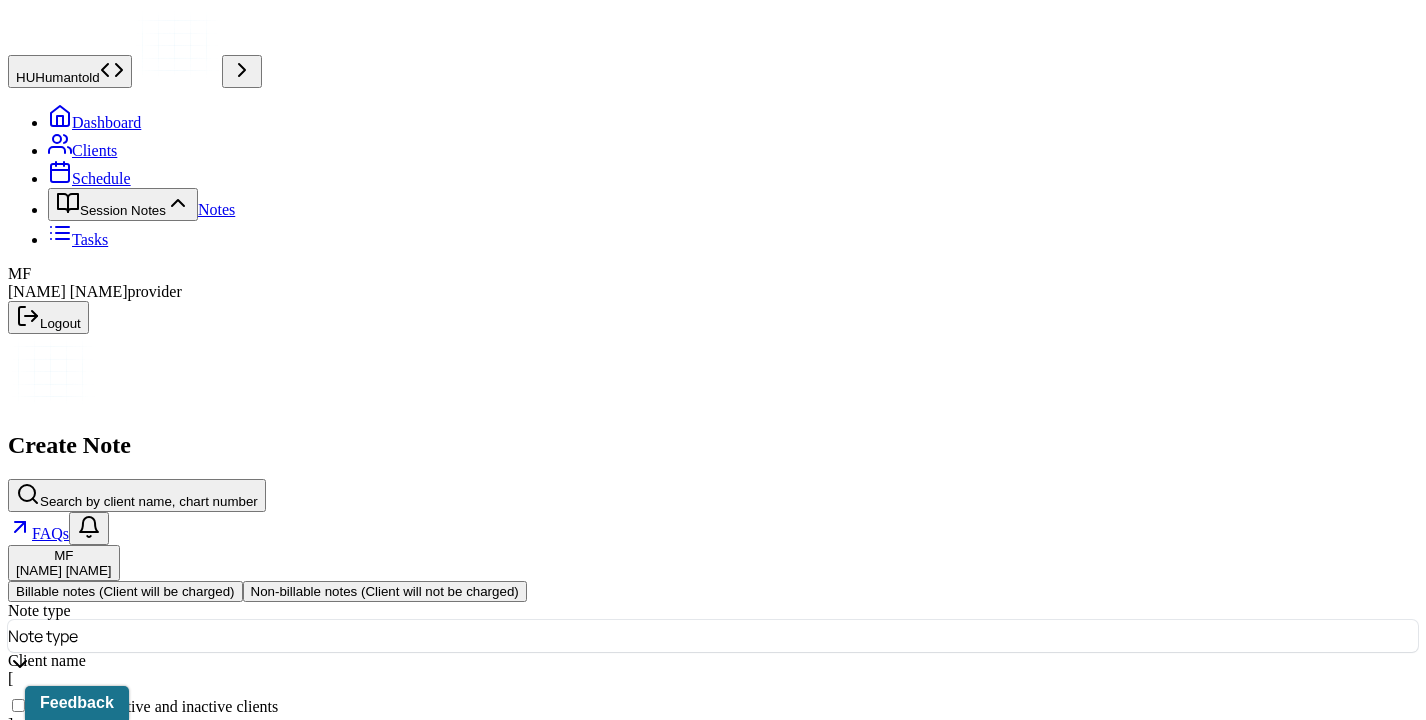 click at bounding box center (750, 636) 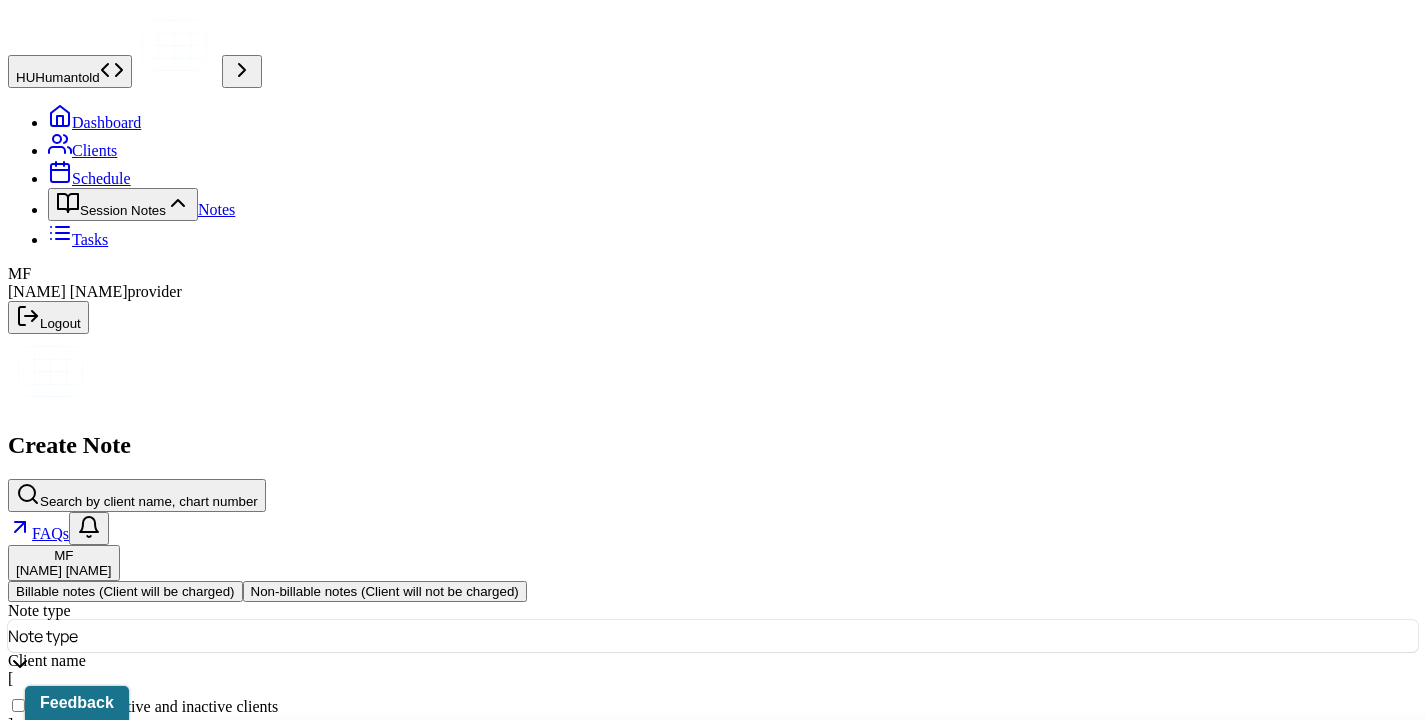 click on "Individual soap note" at bounding box center (721, 895) 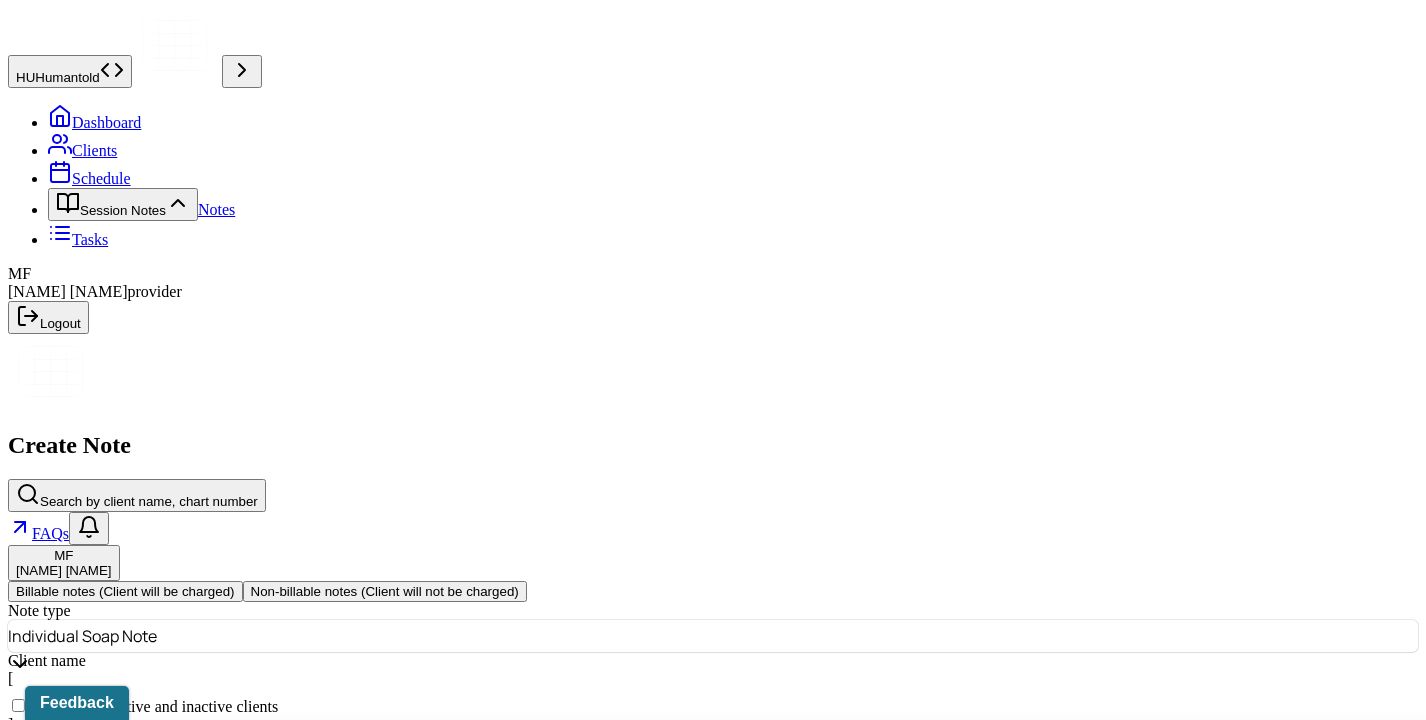 click at bounding box center (759, 750) 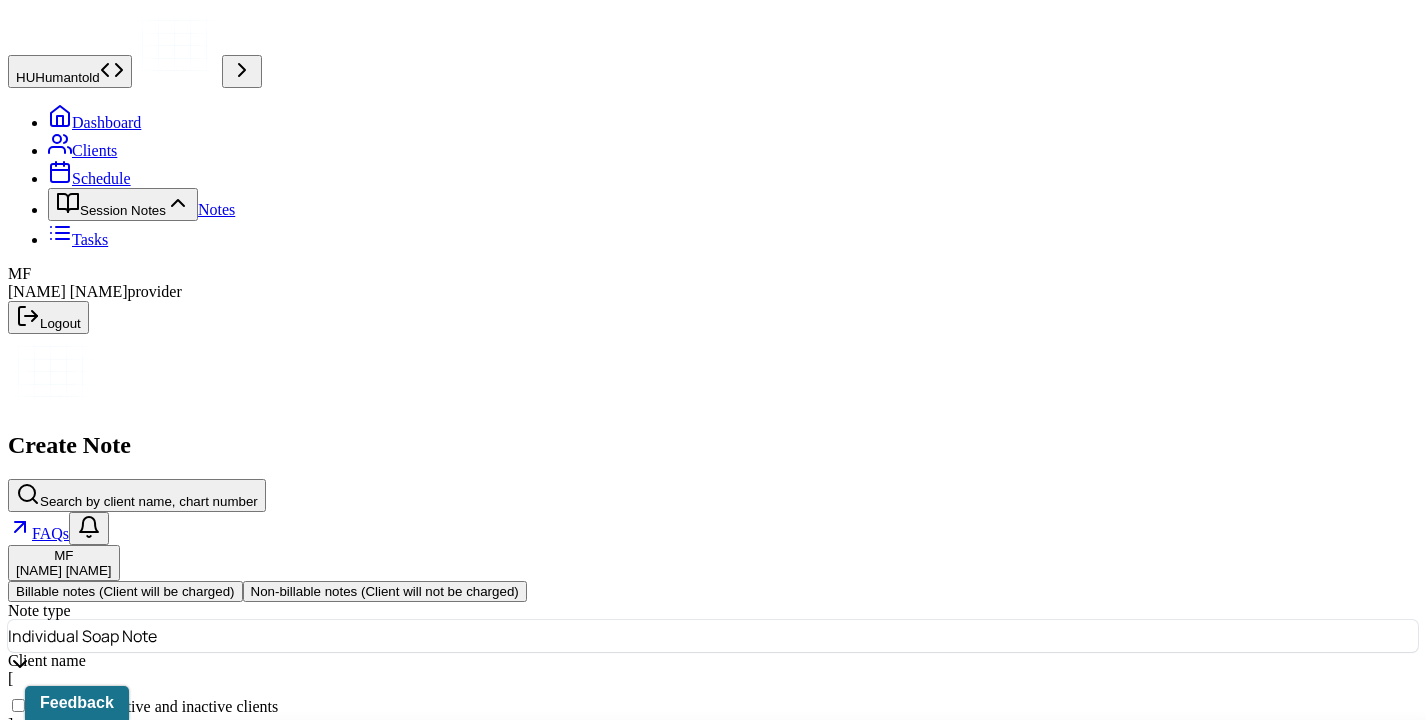 click on "[DAY], [TIME] - [TIME]  -  active" at bounding box center [721, 859] 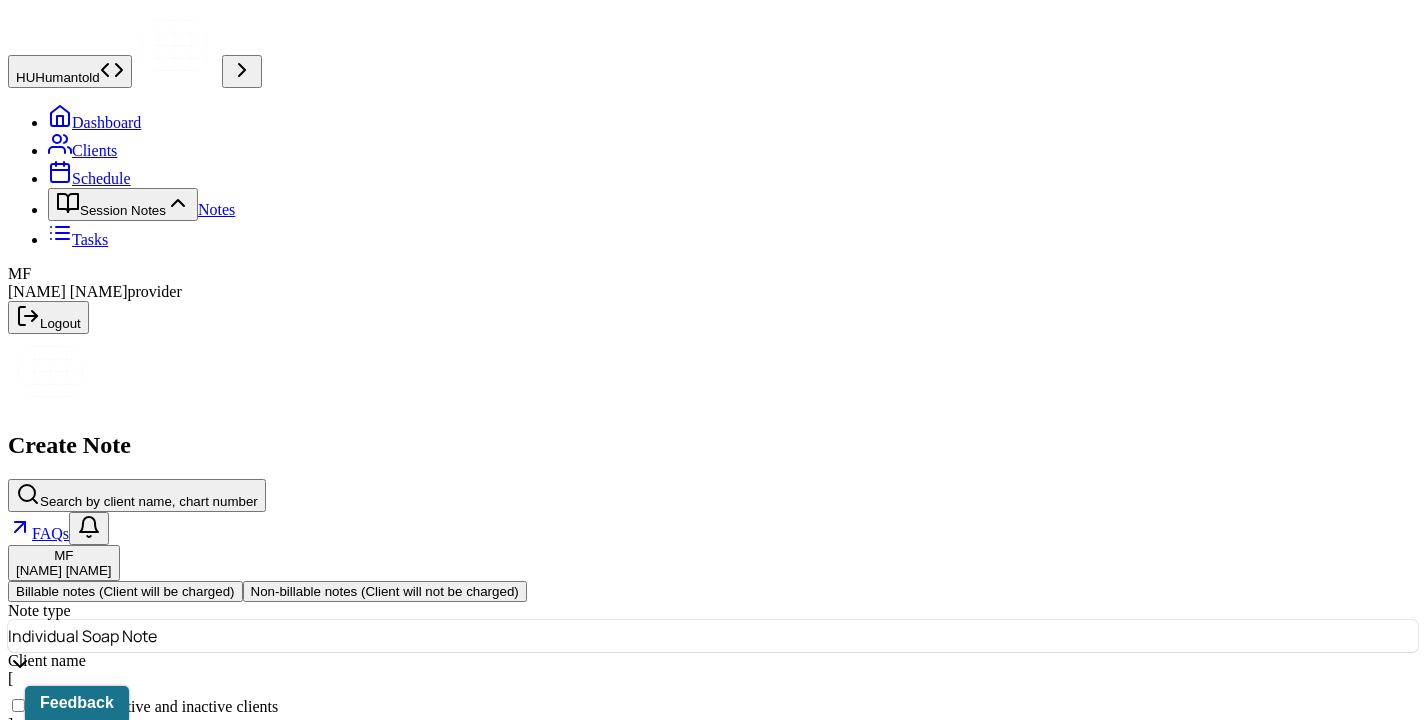 select on "6" 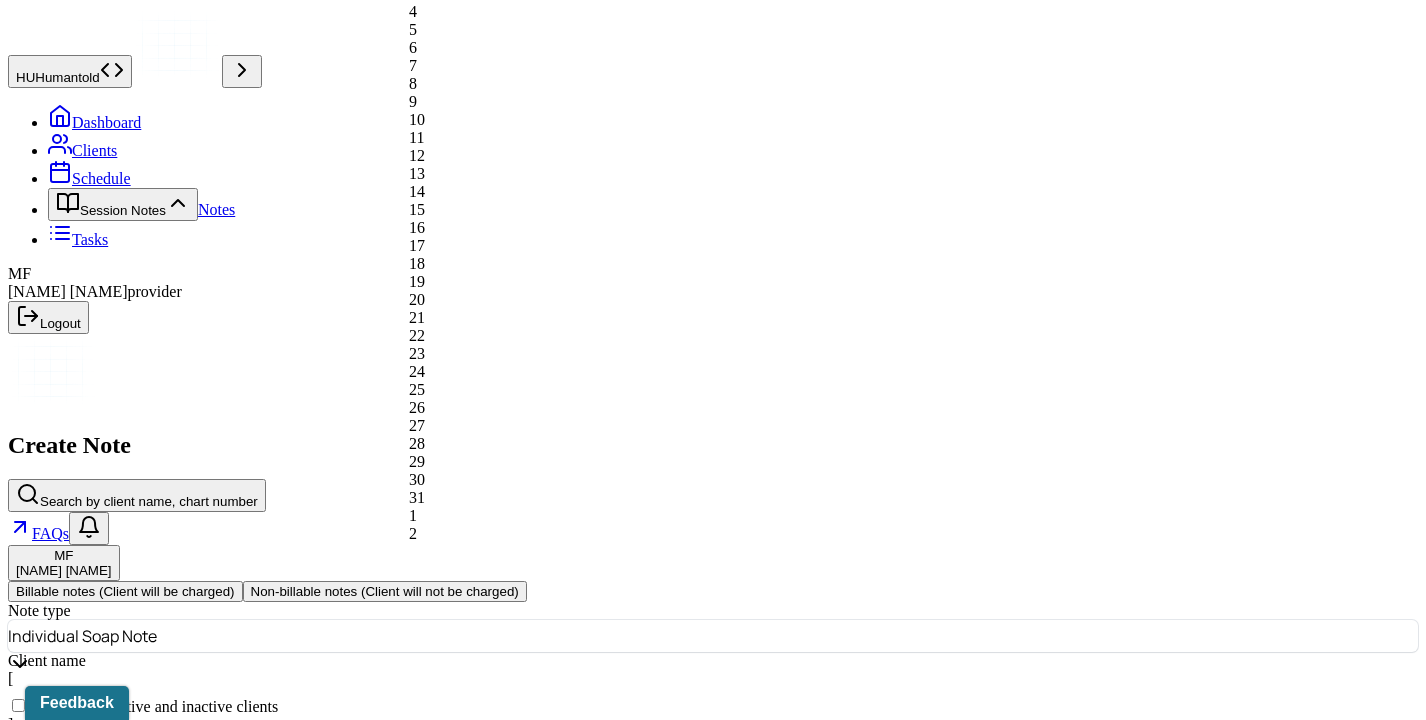 click on "[MONTH] [DAY], [YEAR]" at bounding box center [96, 939] 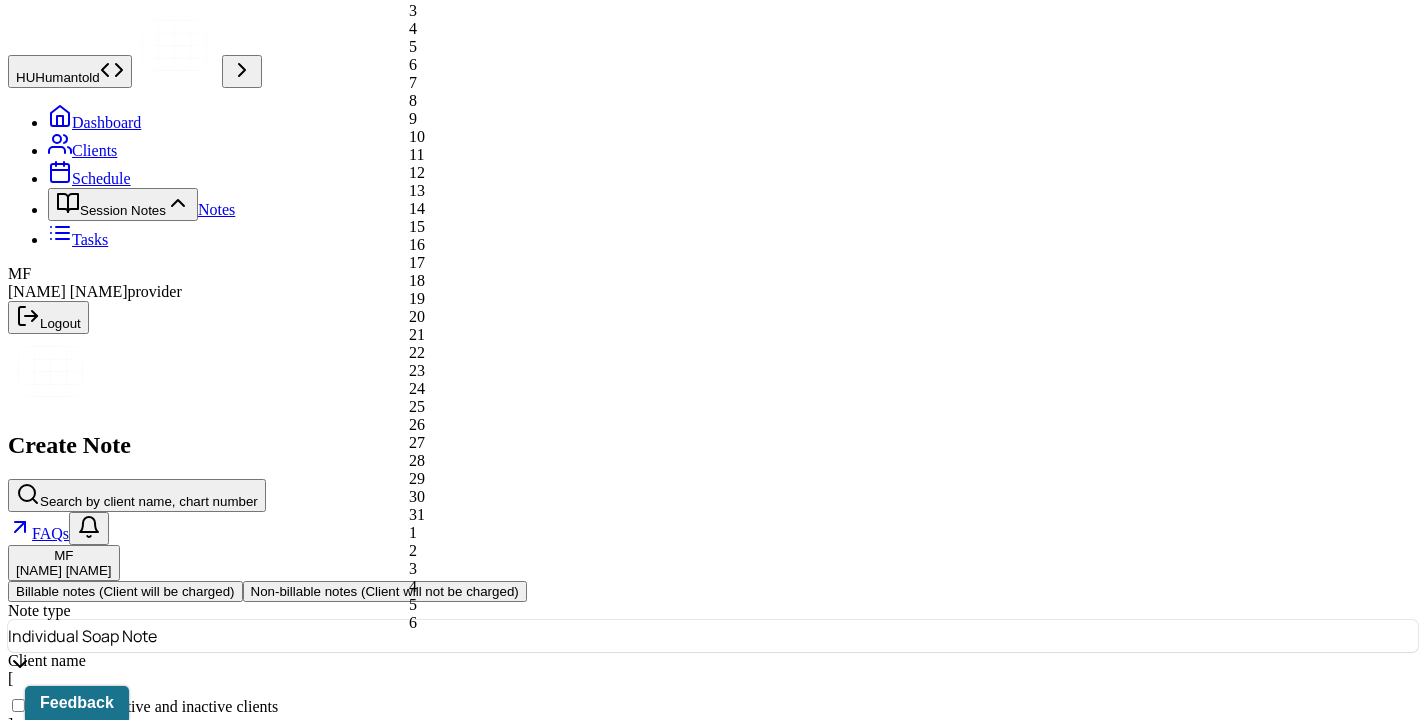 click on "5" at bounding box center (546, 47) 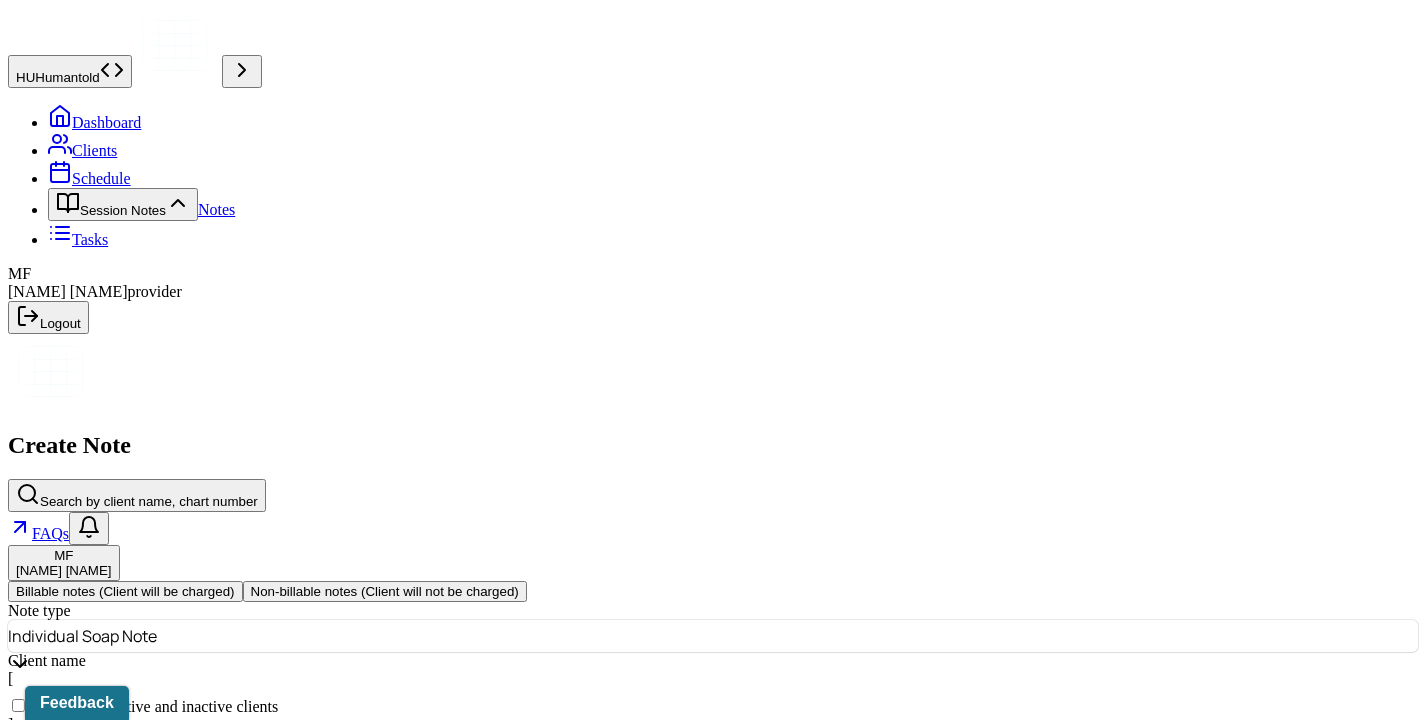 click on "Continue" at bounding box center [42, 1072] 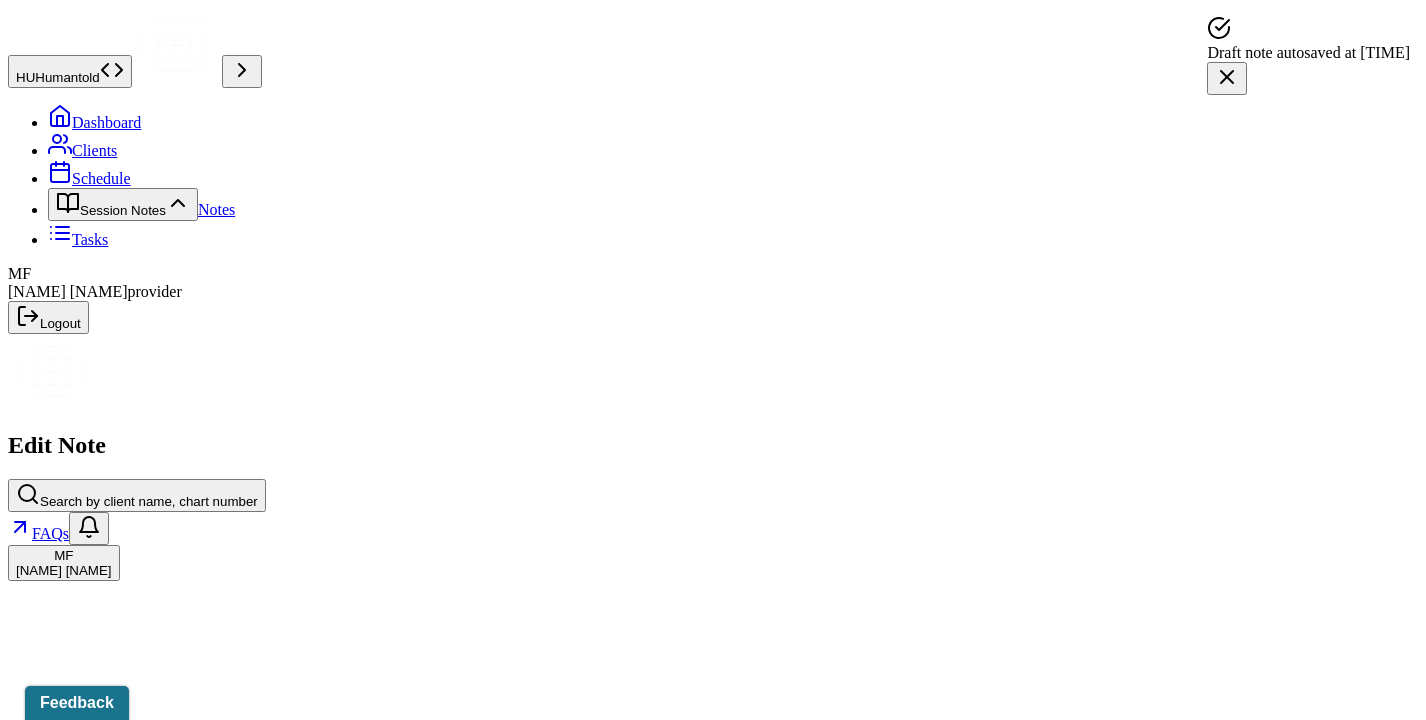 click on "Notes" at bounding box center [216, 209] 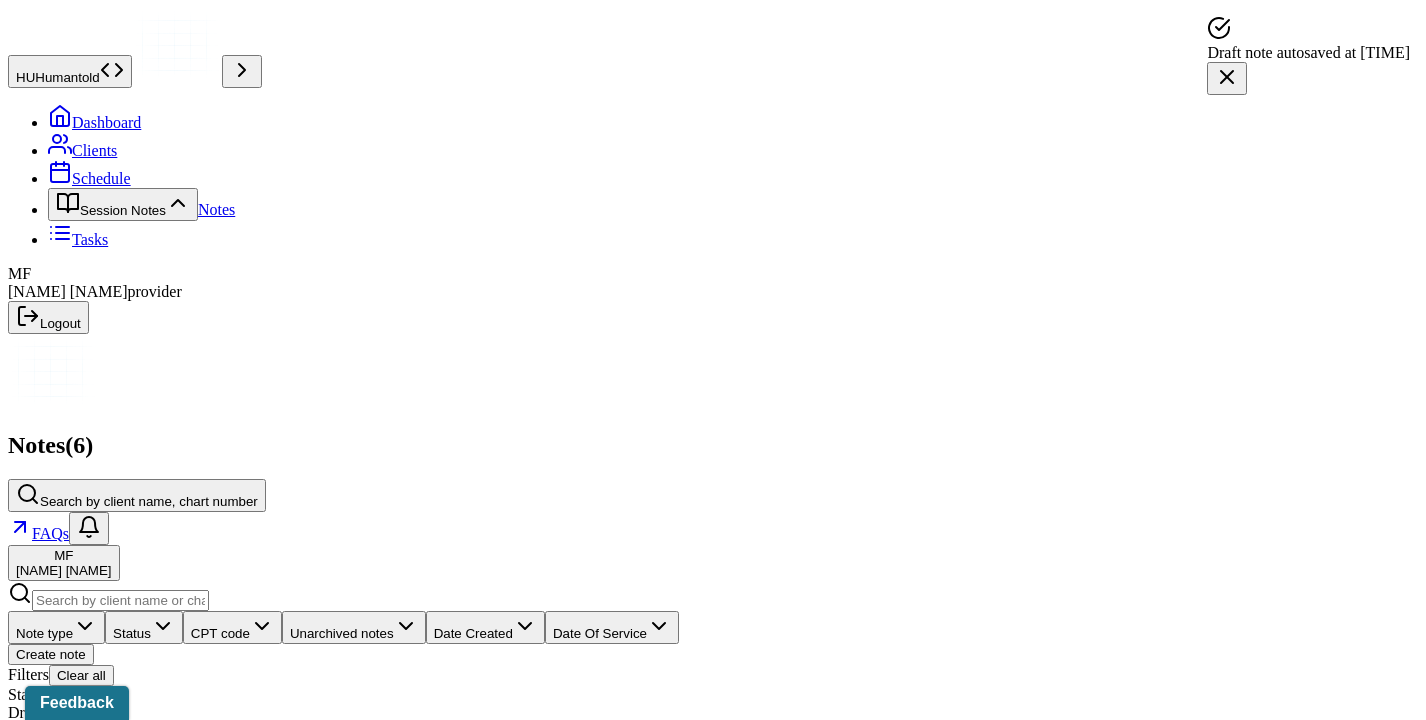 click on "Create note" at bounding box center (51, 654) 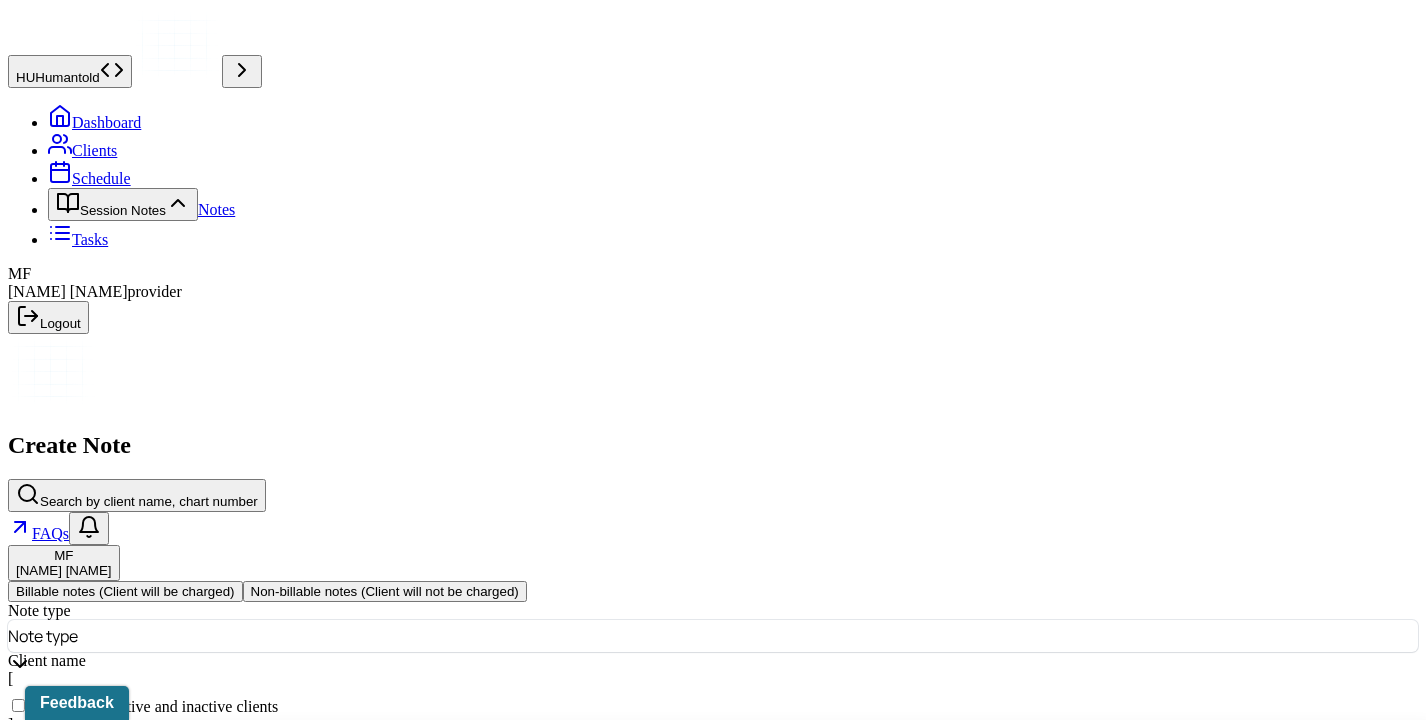 click at bounding box center [750, 636] 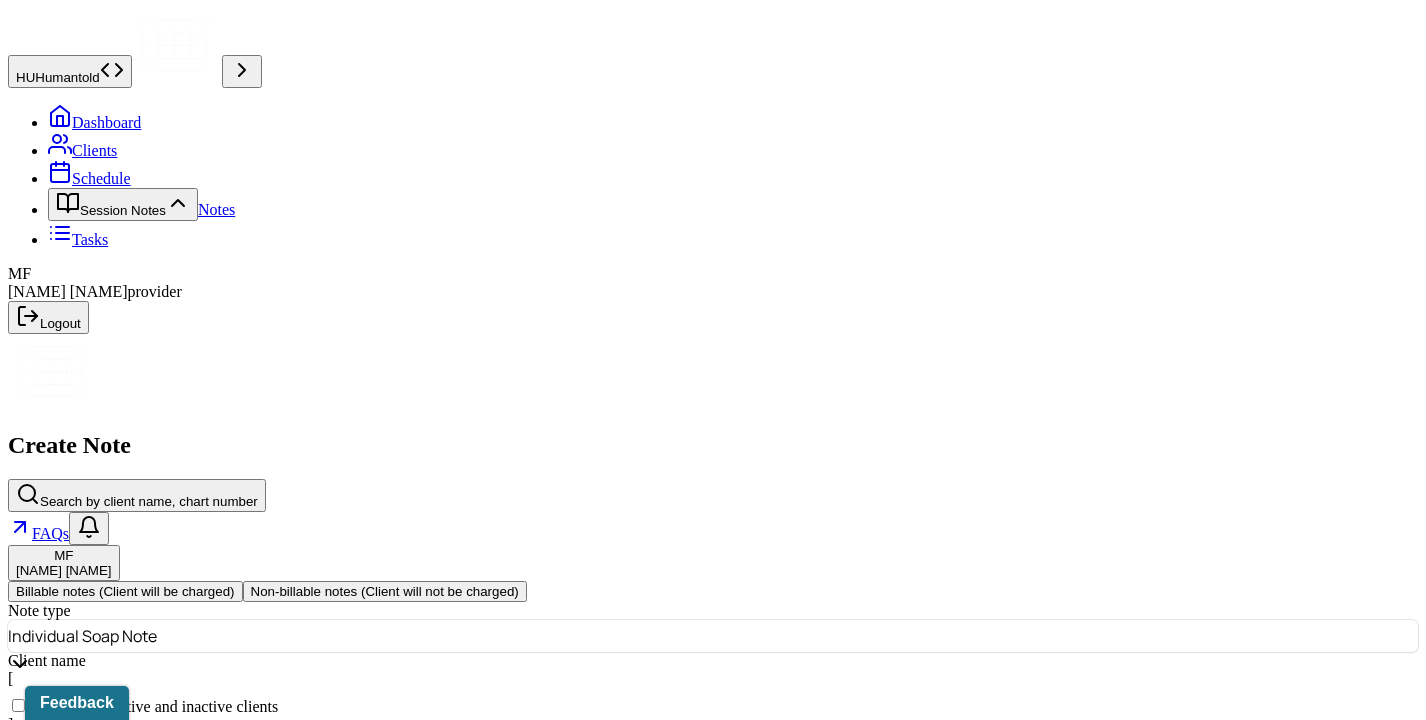 click at bounding box center [759, 750] 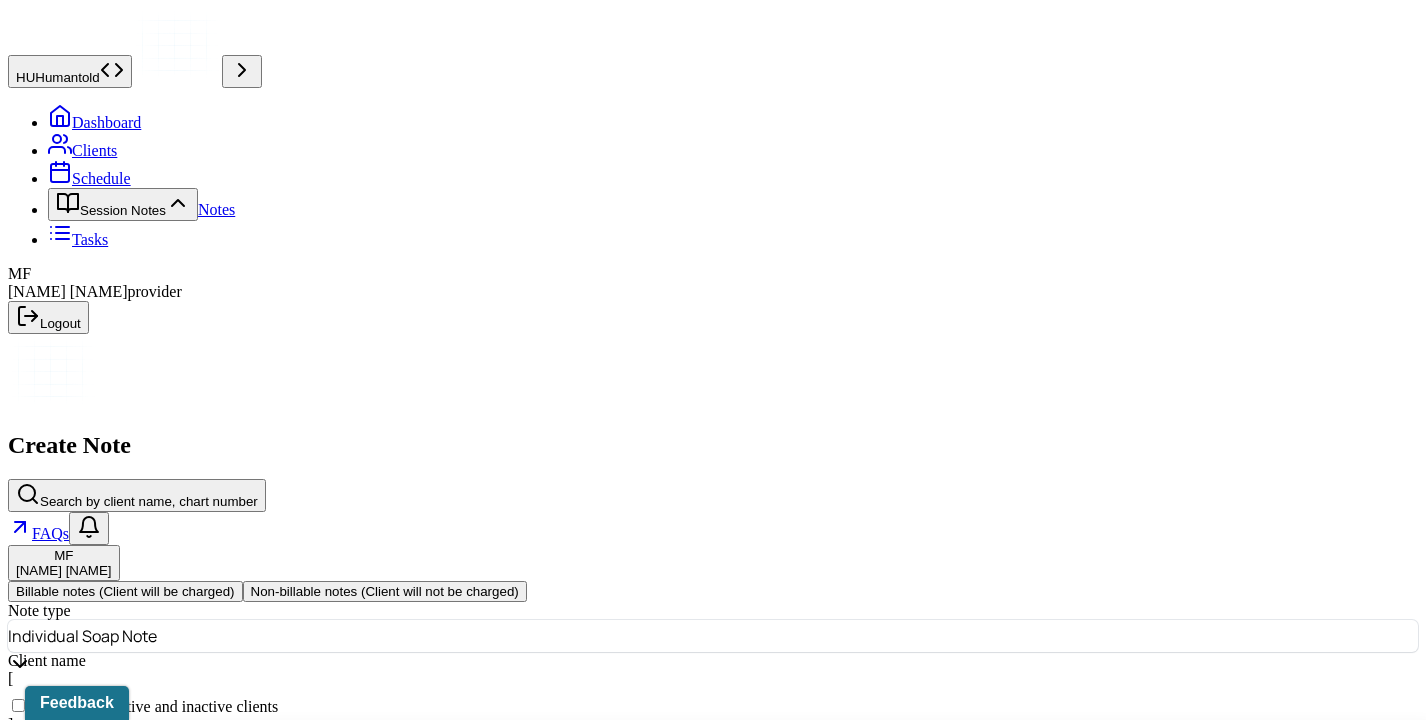 type on "[NAME]" 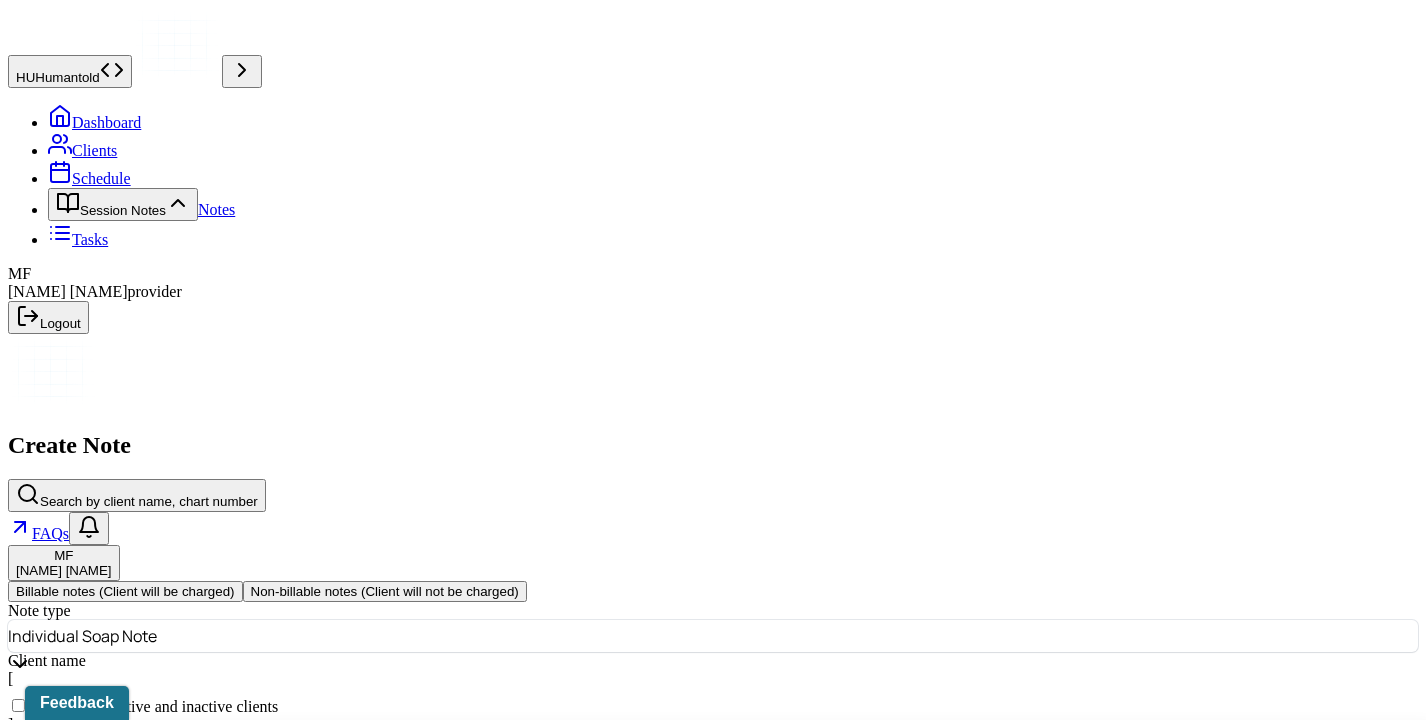 click on "active" at bounding box center (181, 763) 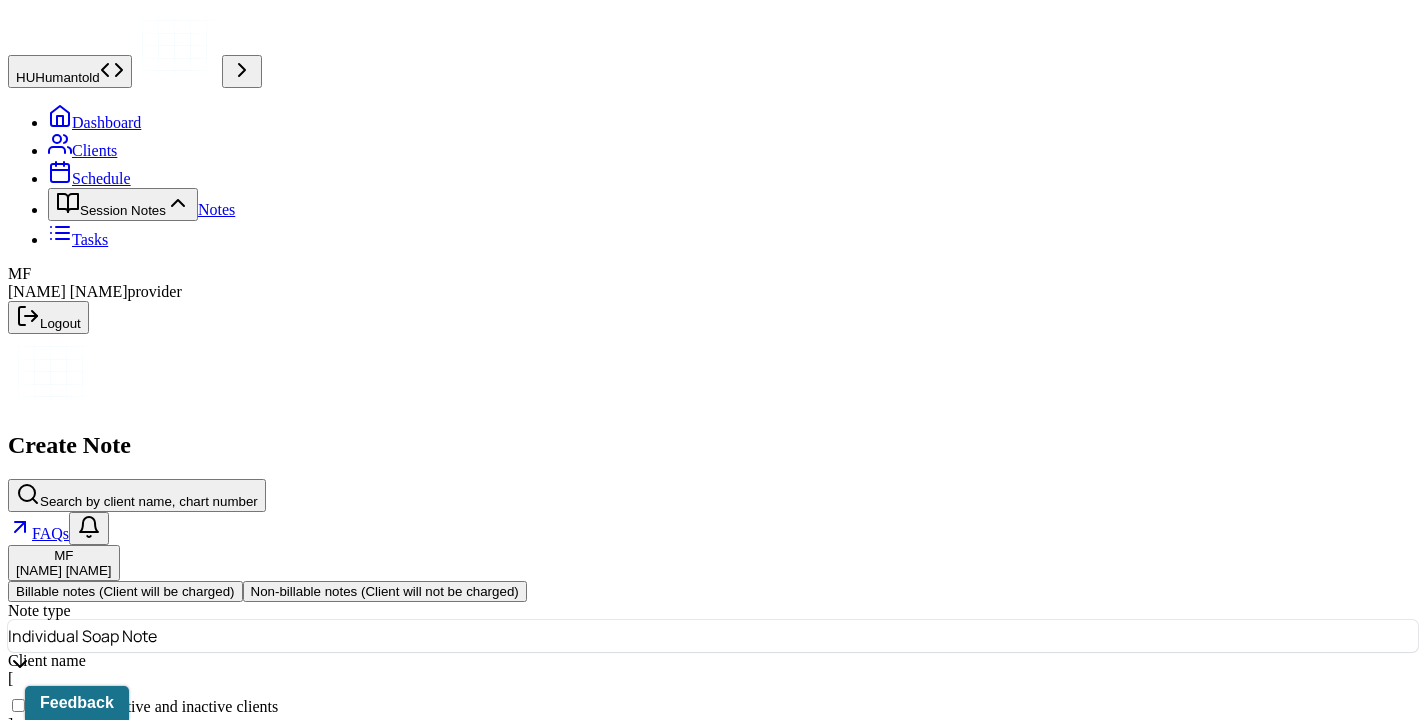 click on "[MONTH] [DAY], [YEAR]" at bounding box center (96, 939) 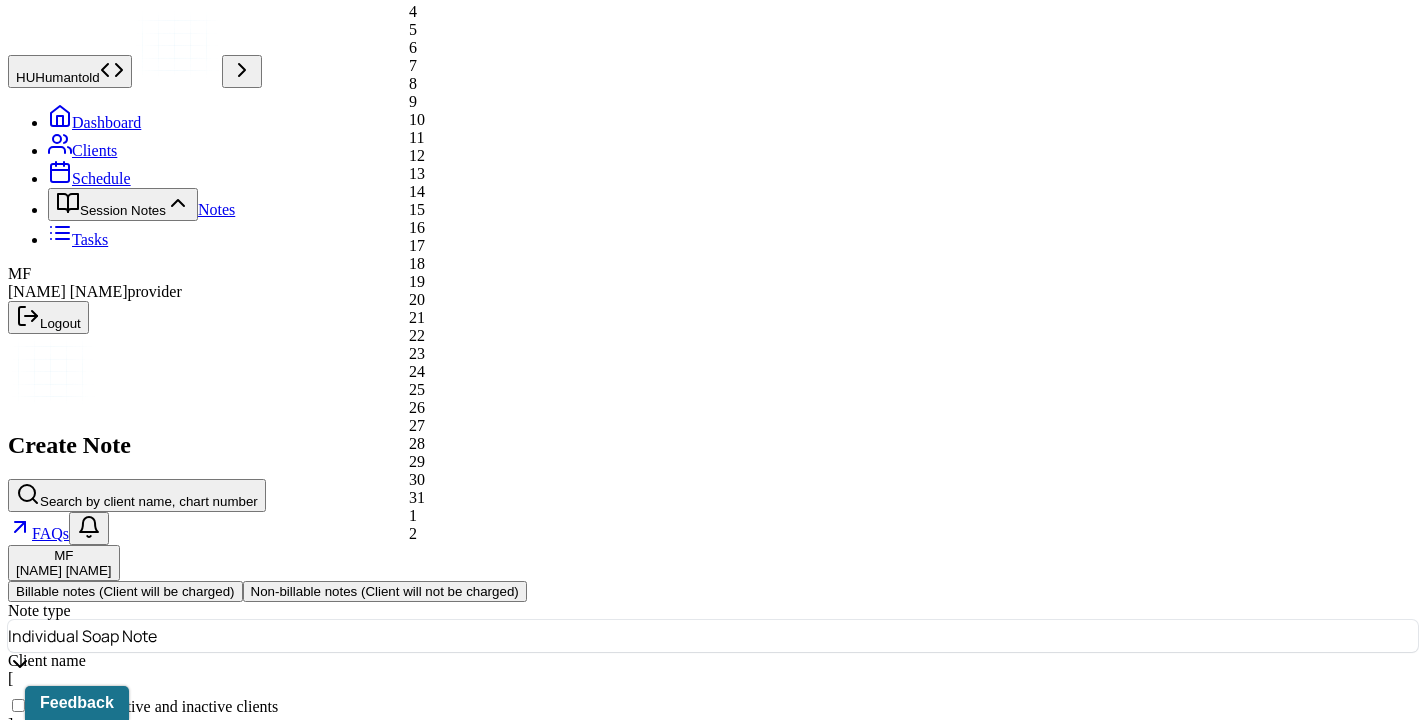 click on "Next Month" at bounding box center [560, -280] 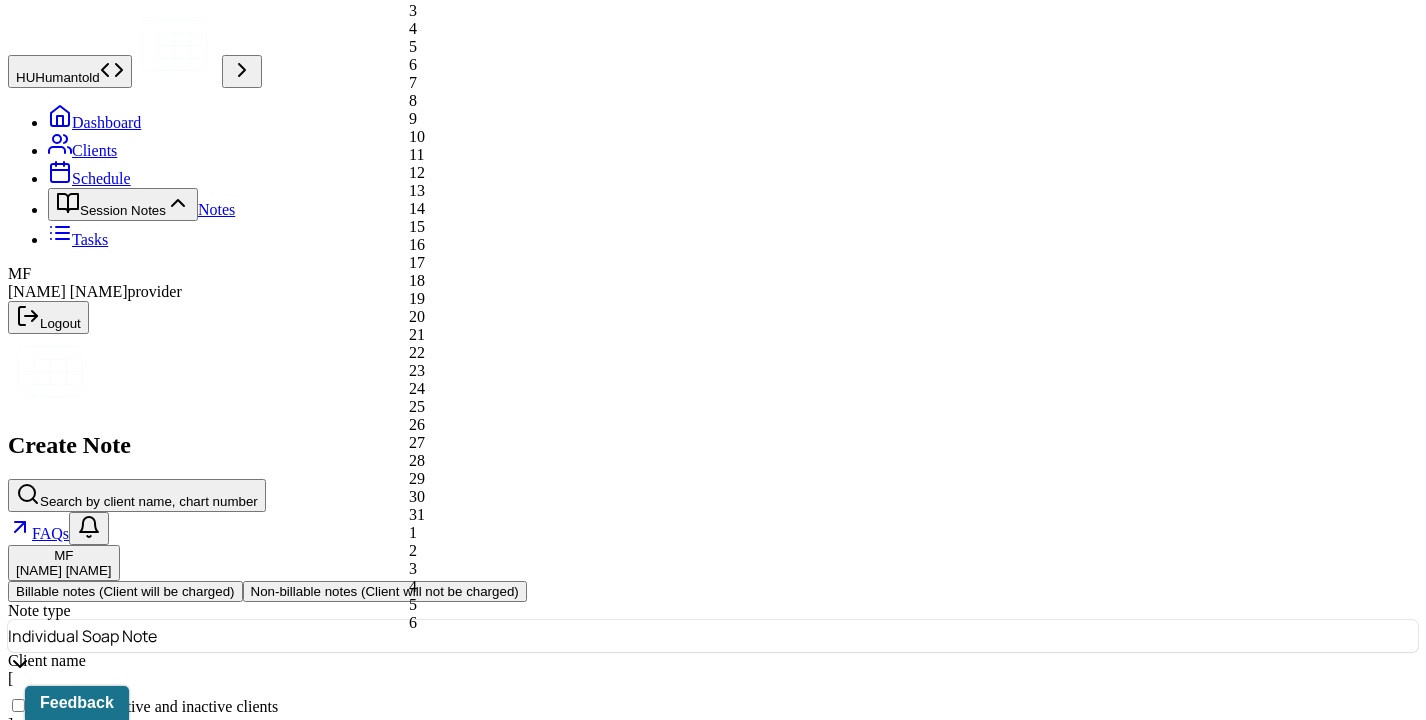 click on "5" at bounding box center [546, 47] 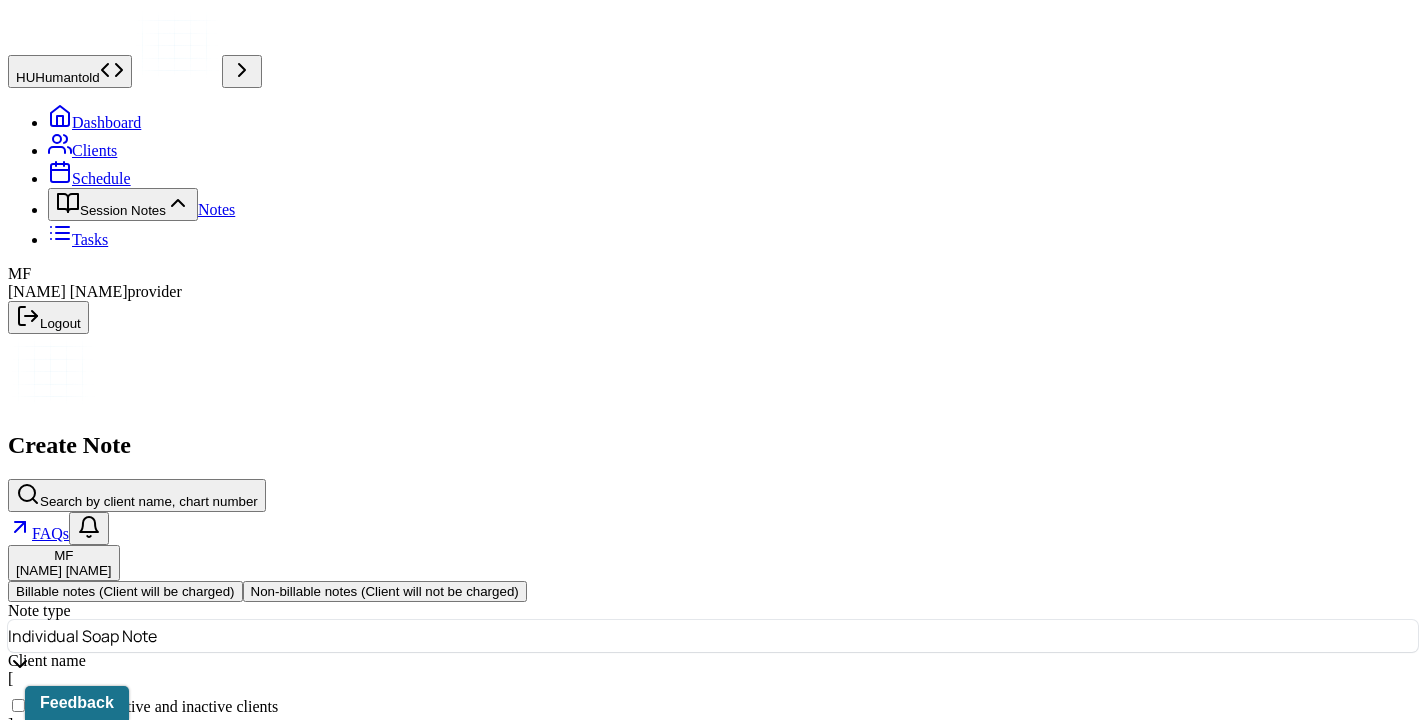 click on "Continue" at bounding box center (42, 1072) 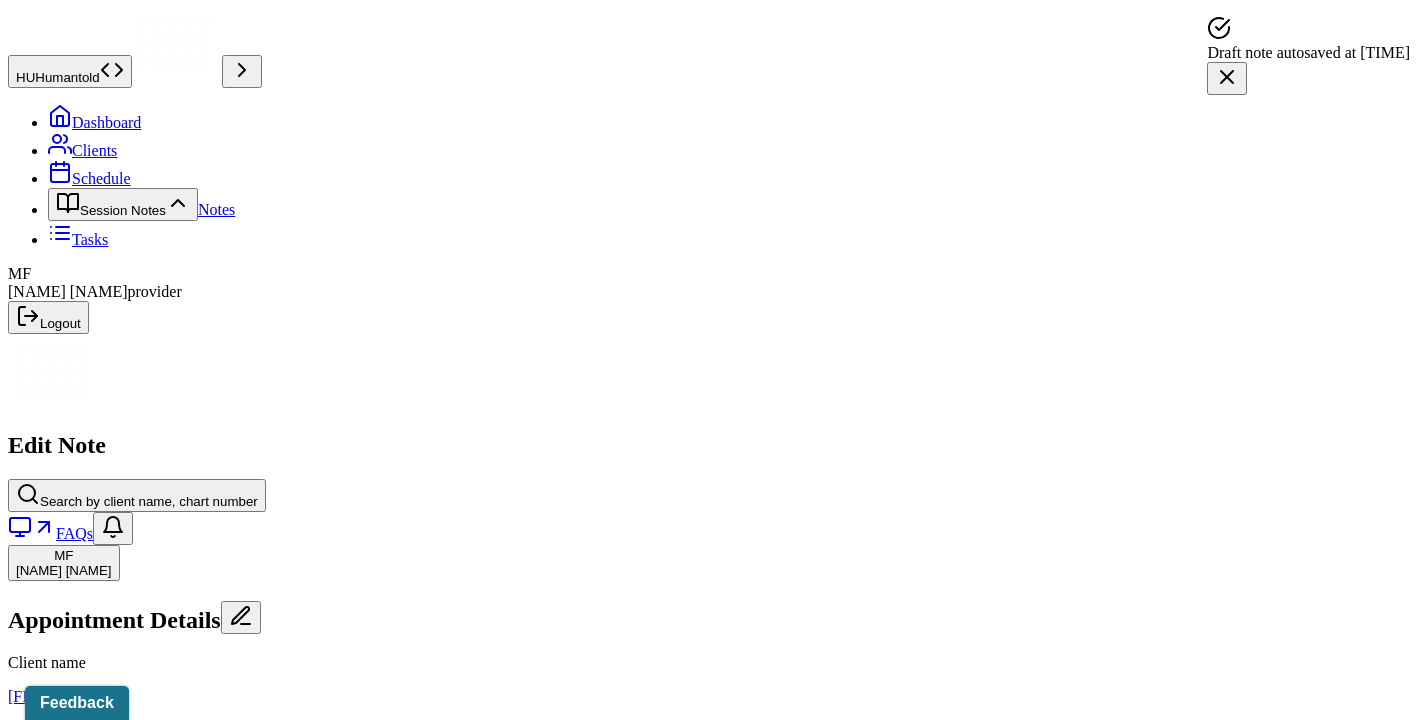 click on "Notes" at bounding box center (216, 209) 